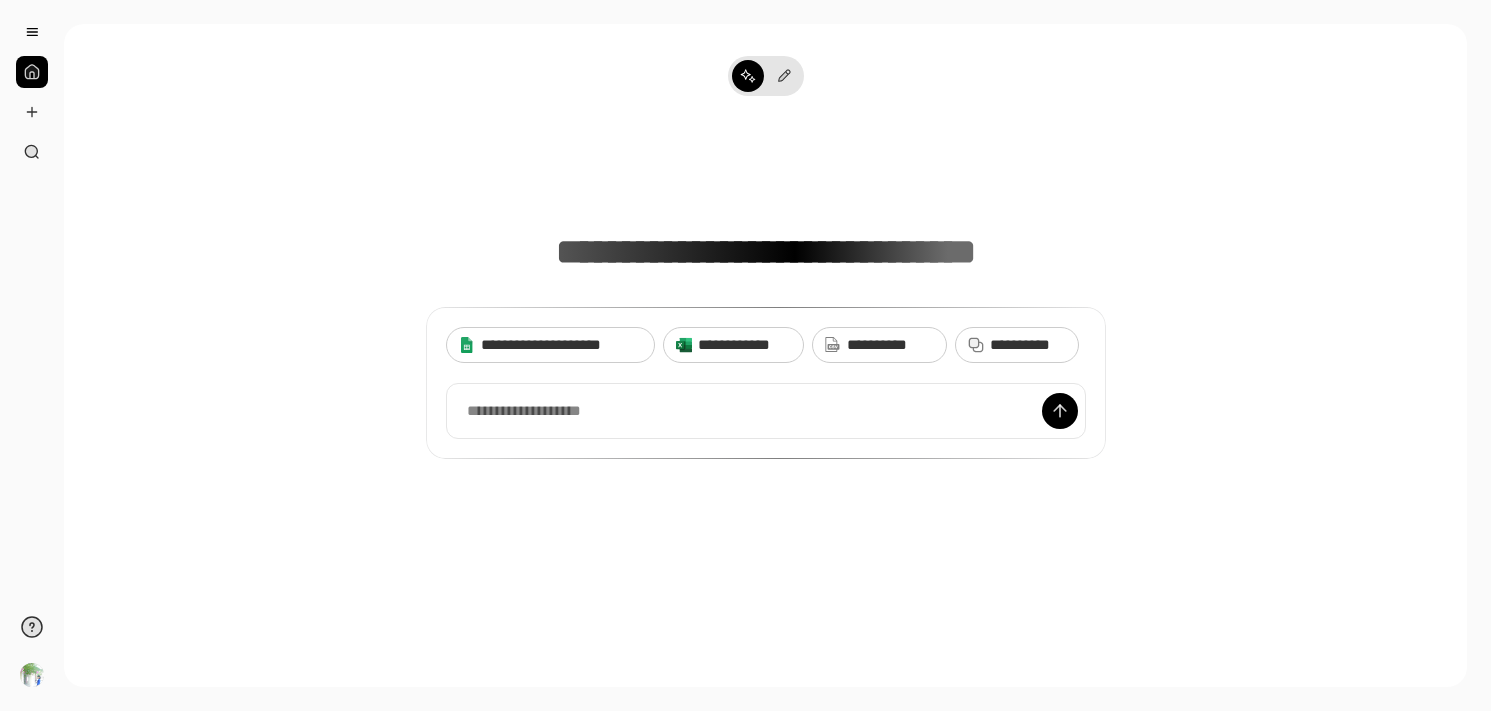 scroll, scrollTop: 0, scrollLeft: 0, axis: both 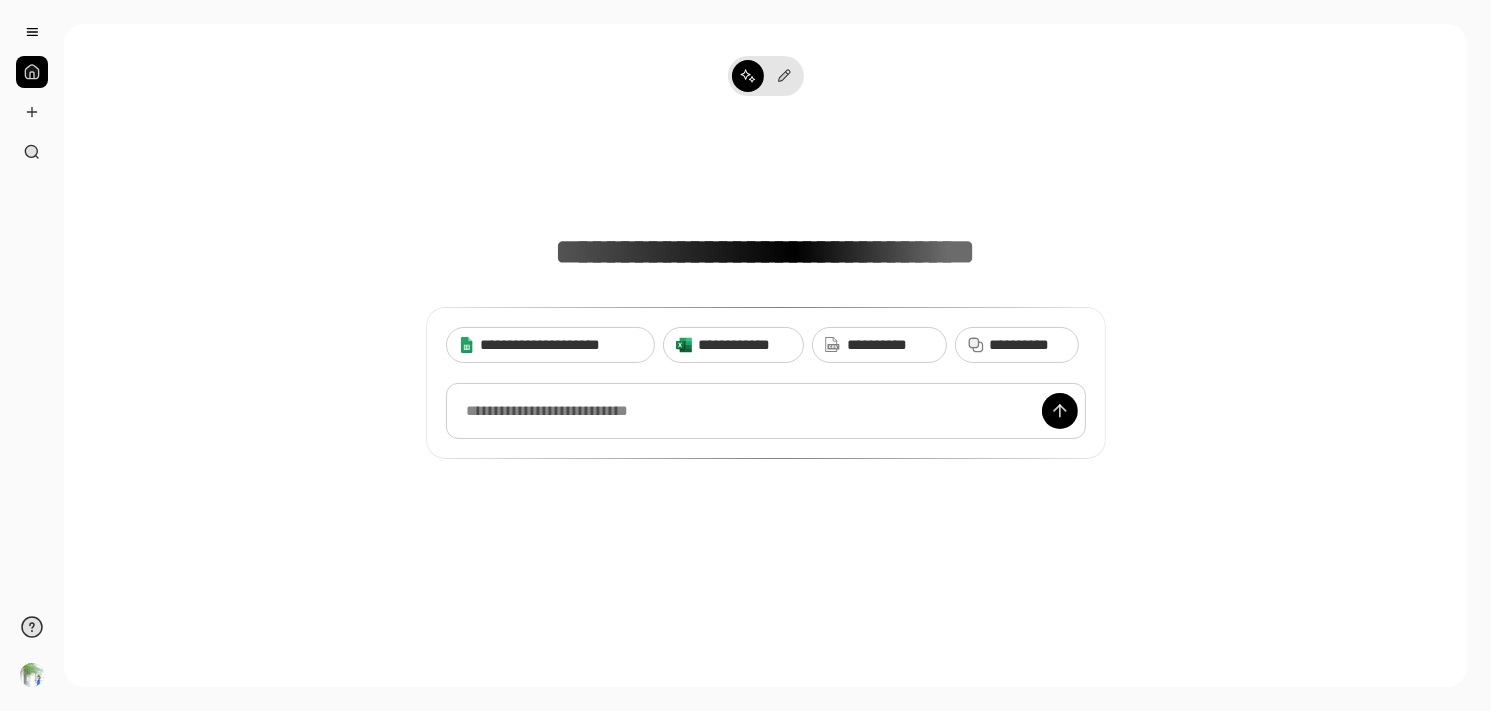 click at bounding box center (766, 411) 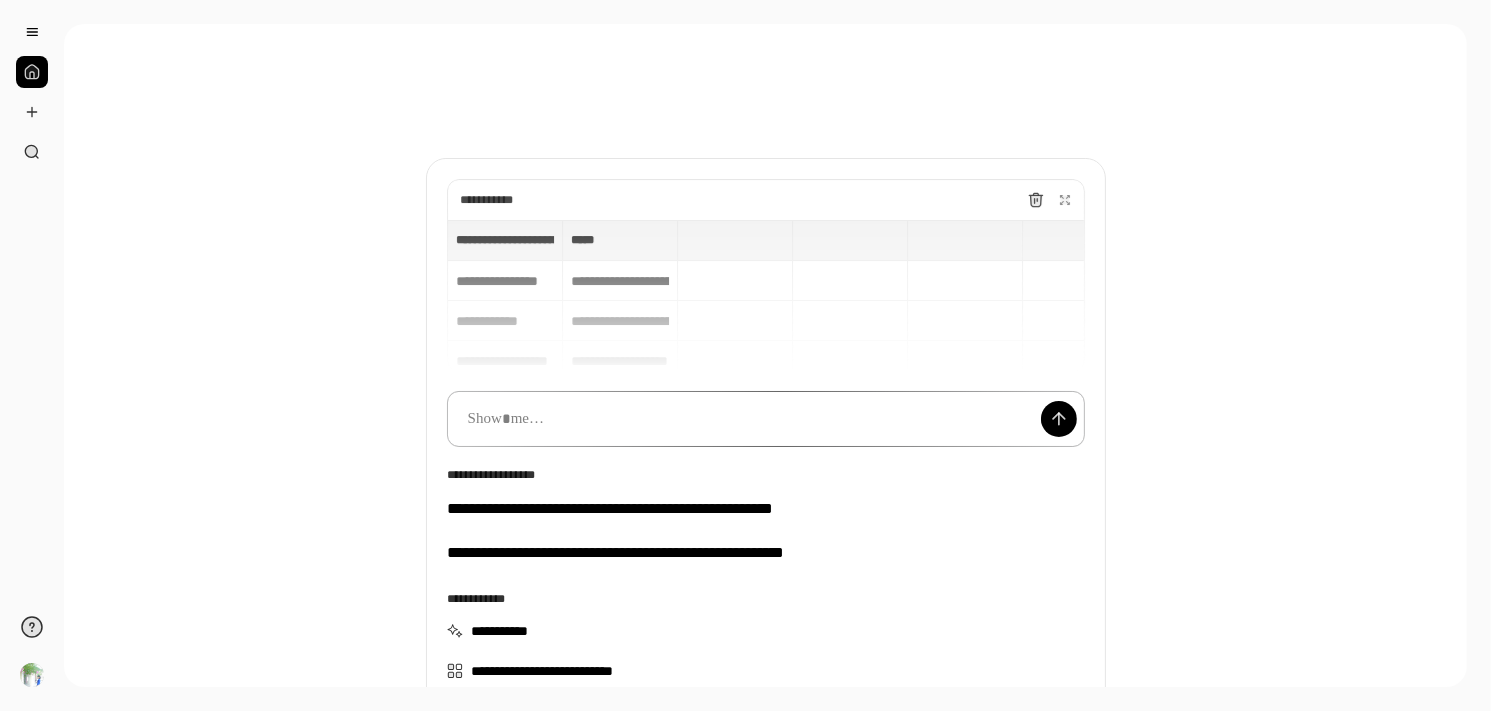 scroll, scrollTop: 184, scrollLeft: 0, axis: vertical 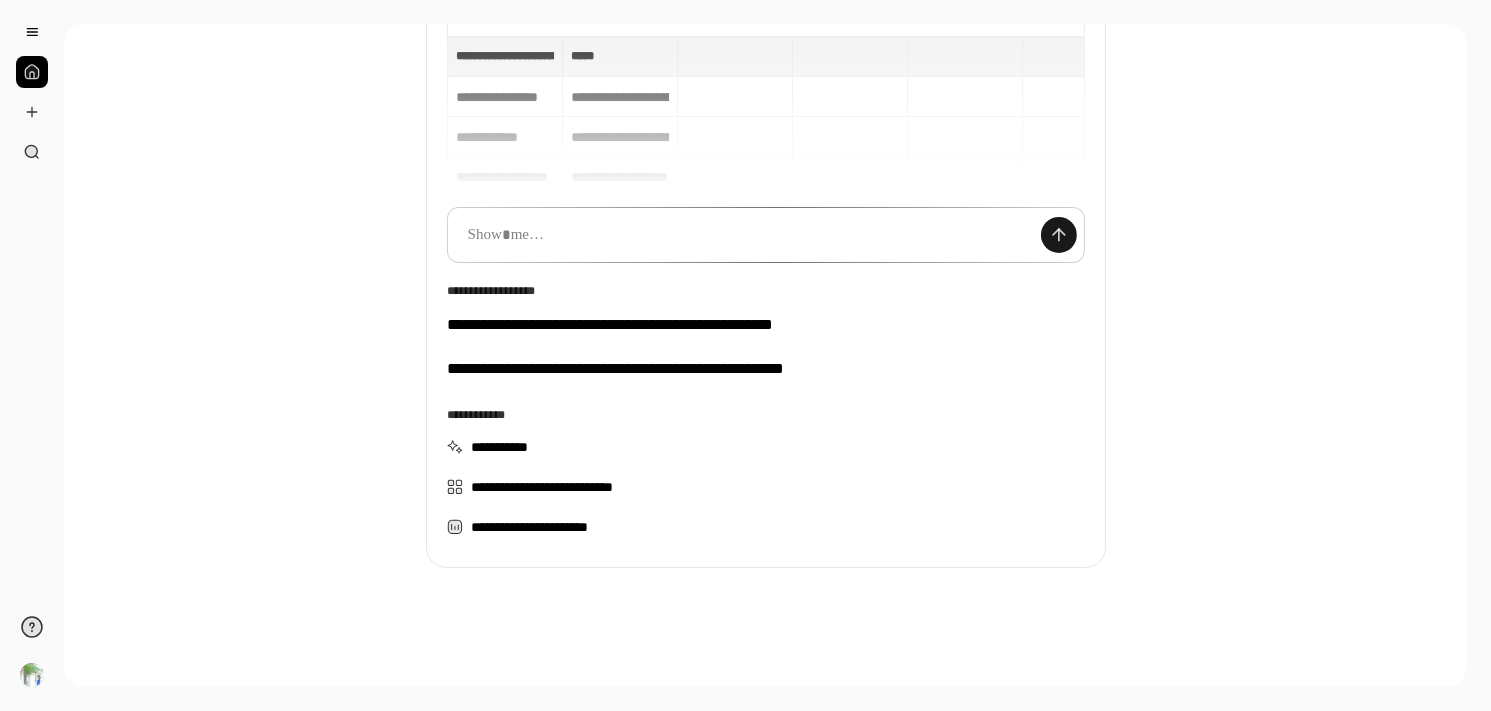click at bounding box center (1059, 235) 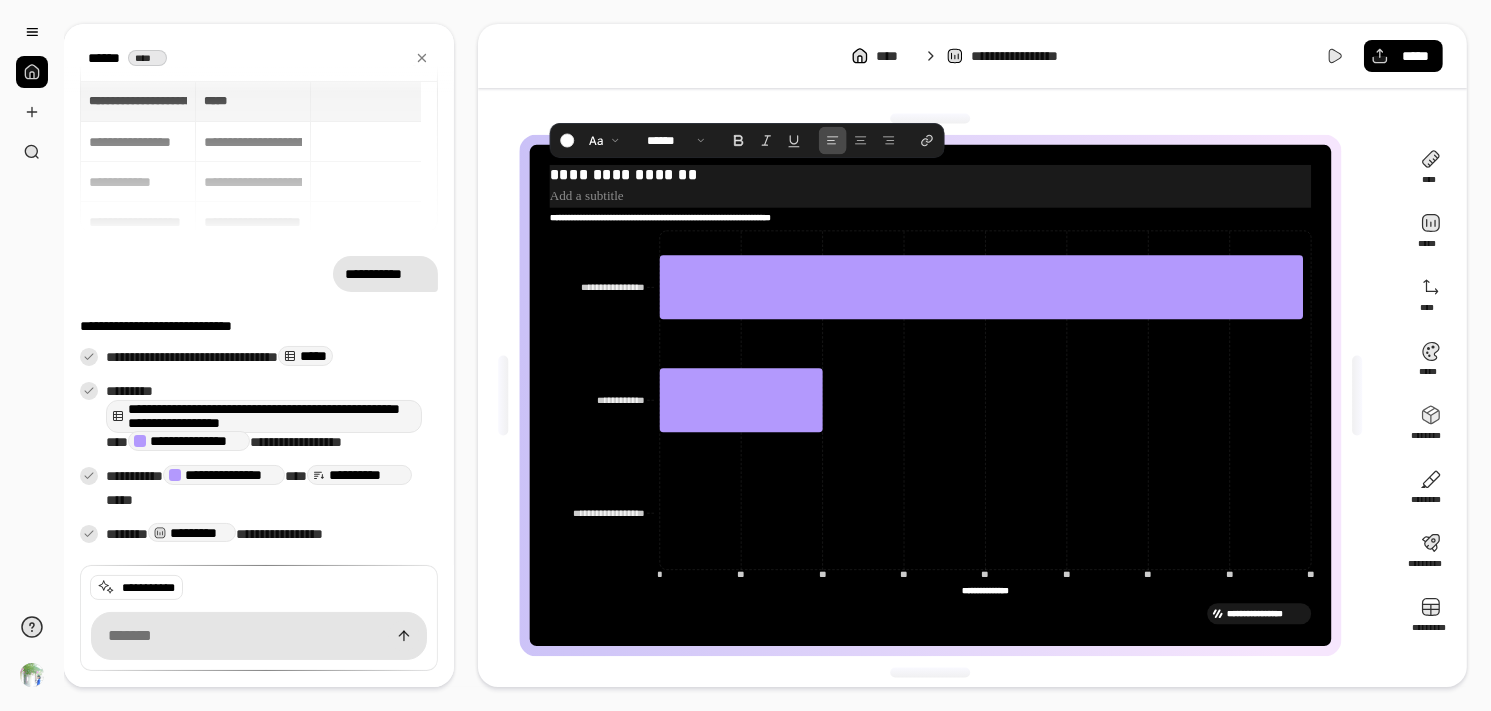 click at bounding box center (929, 196) 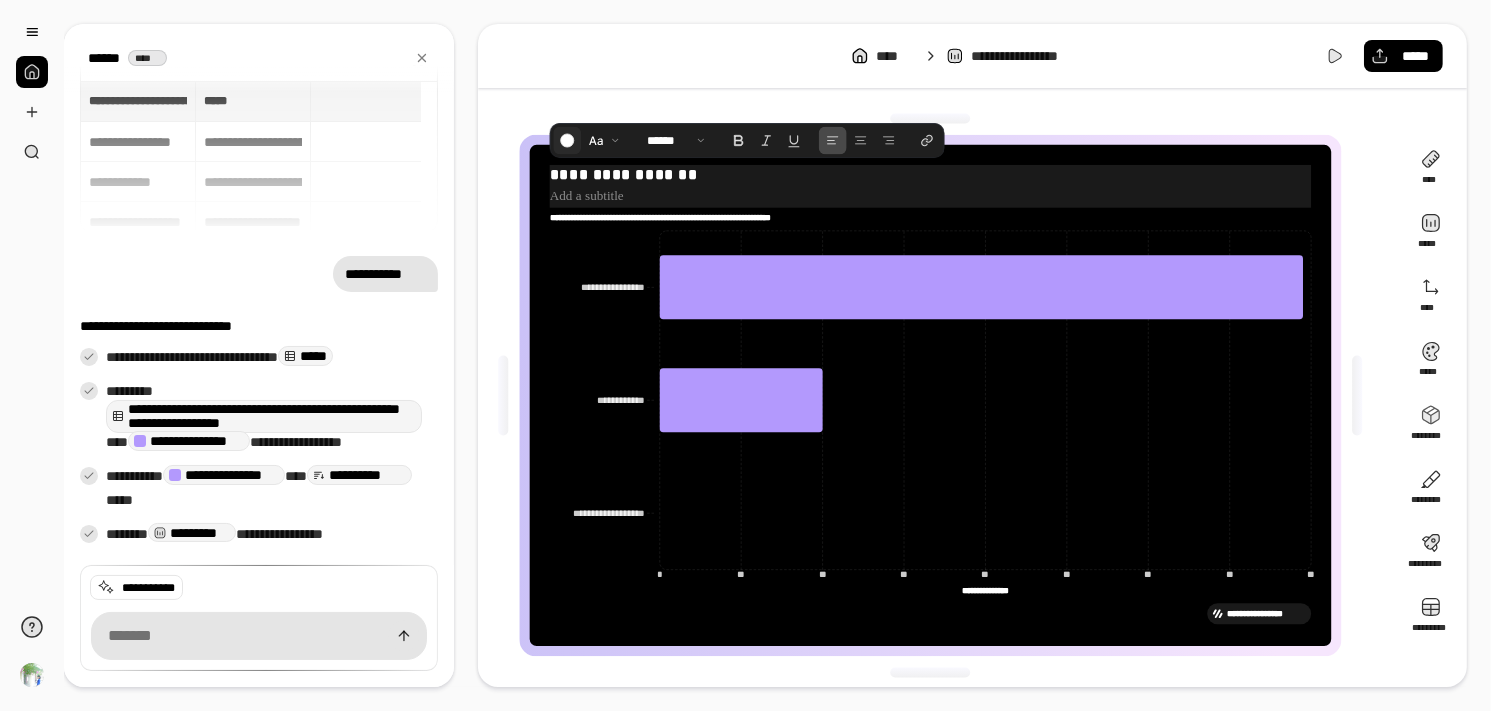 click at bounding box center (567, 141) 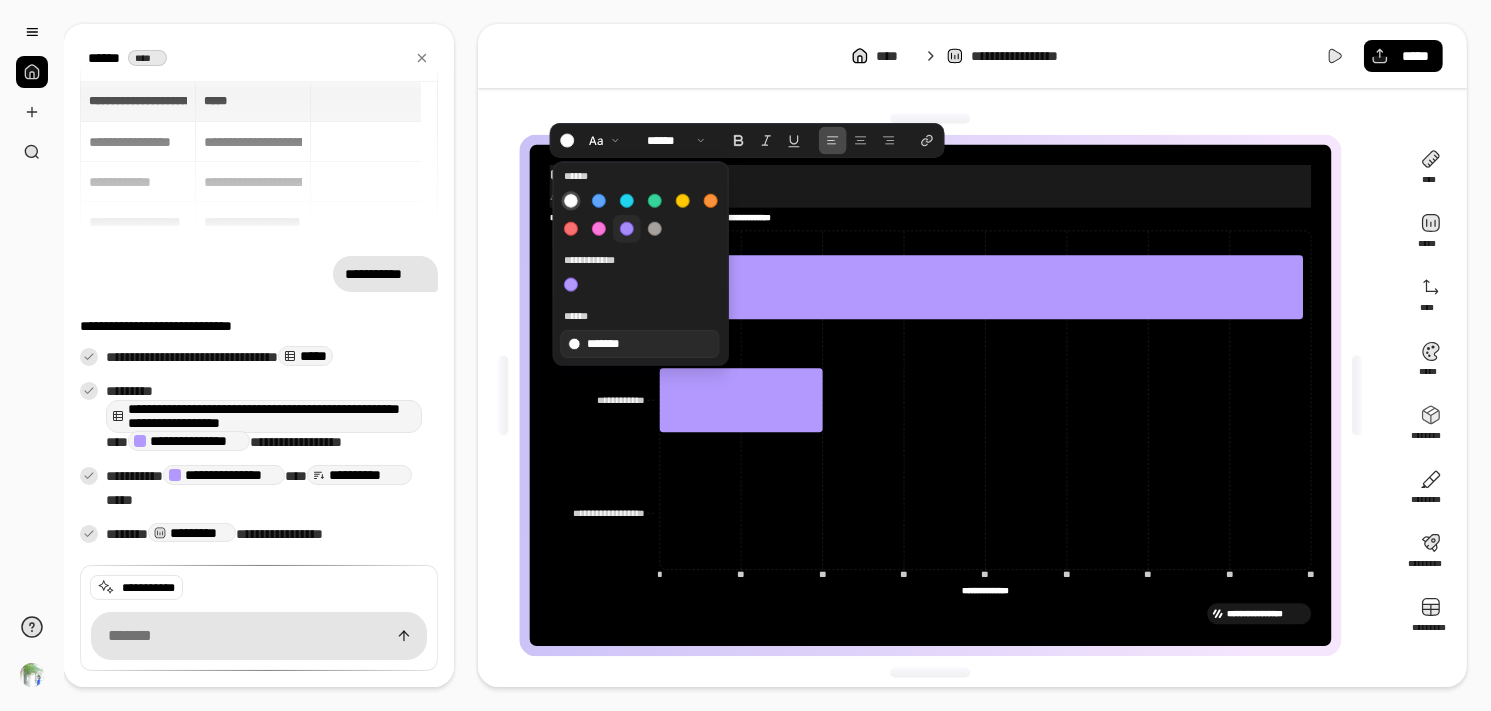 click at bounding box center (627, 229) 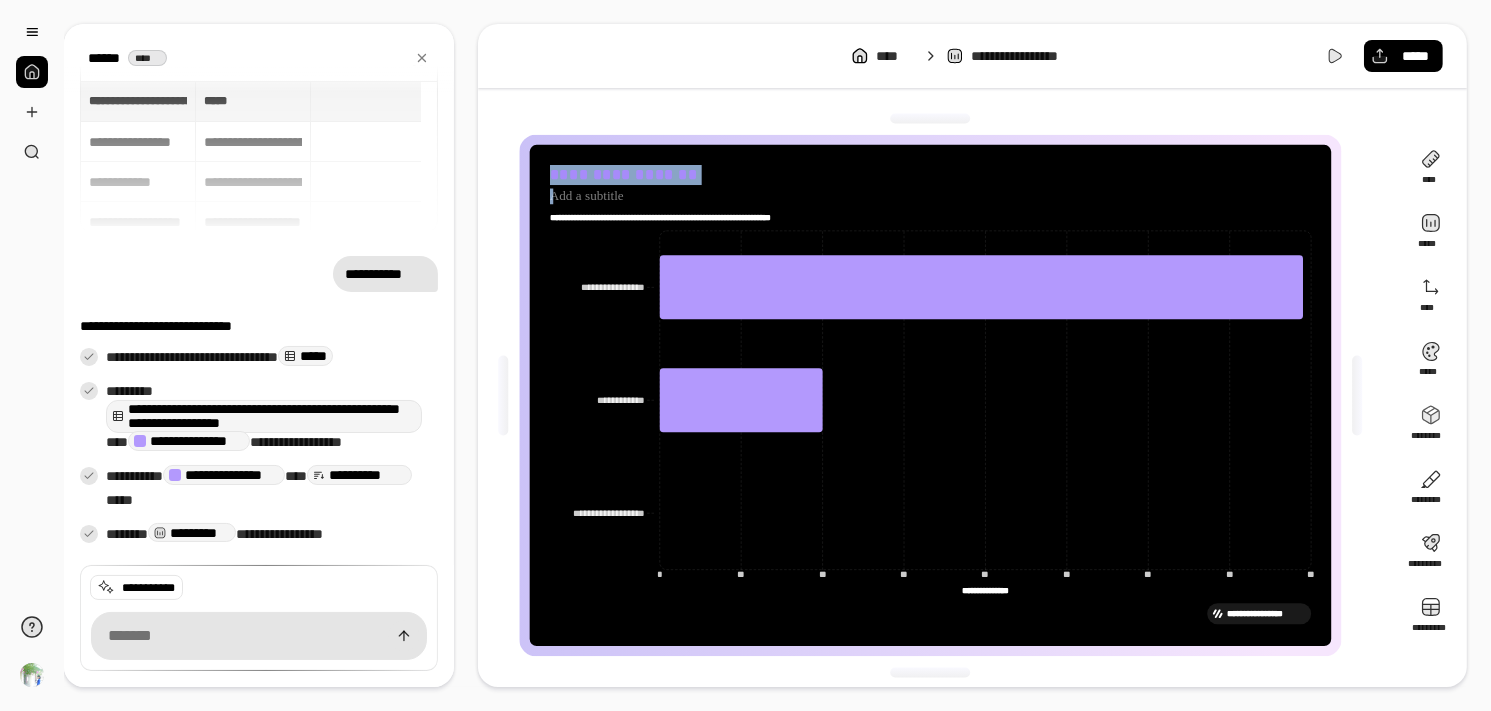 click on "**********" 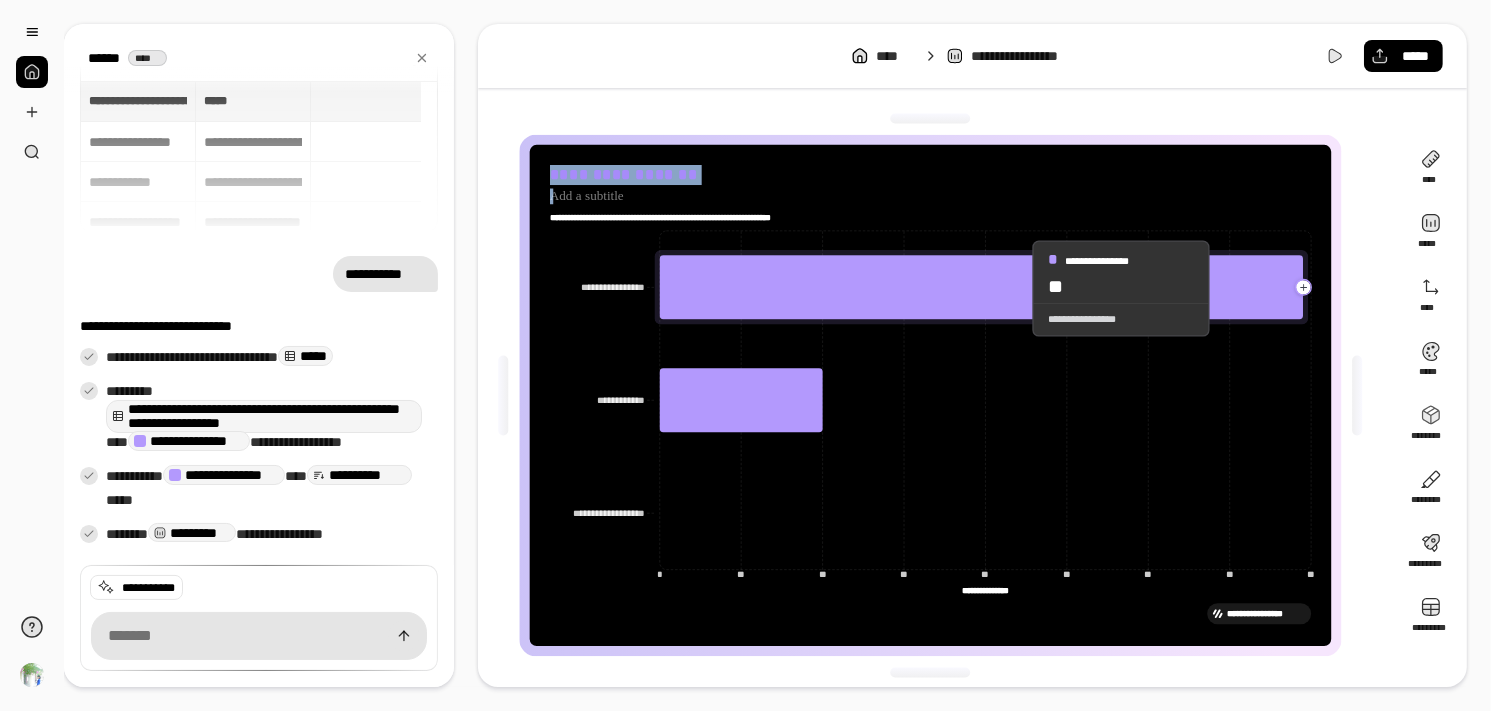 scroll, scrollTop: 5, scrollLeft: 0, axis: vertical 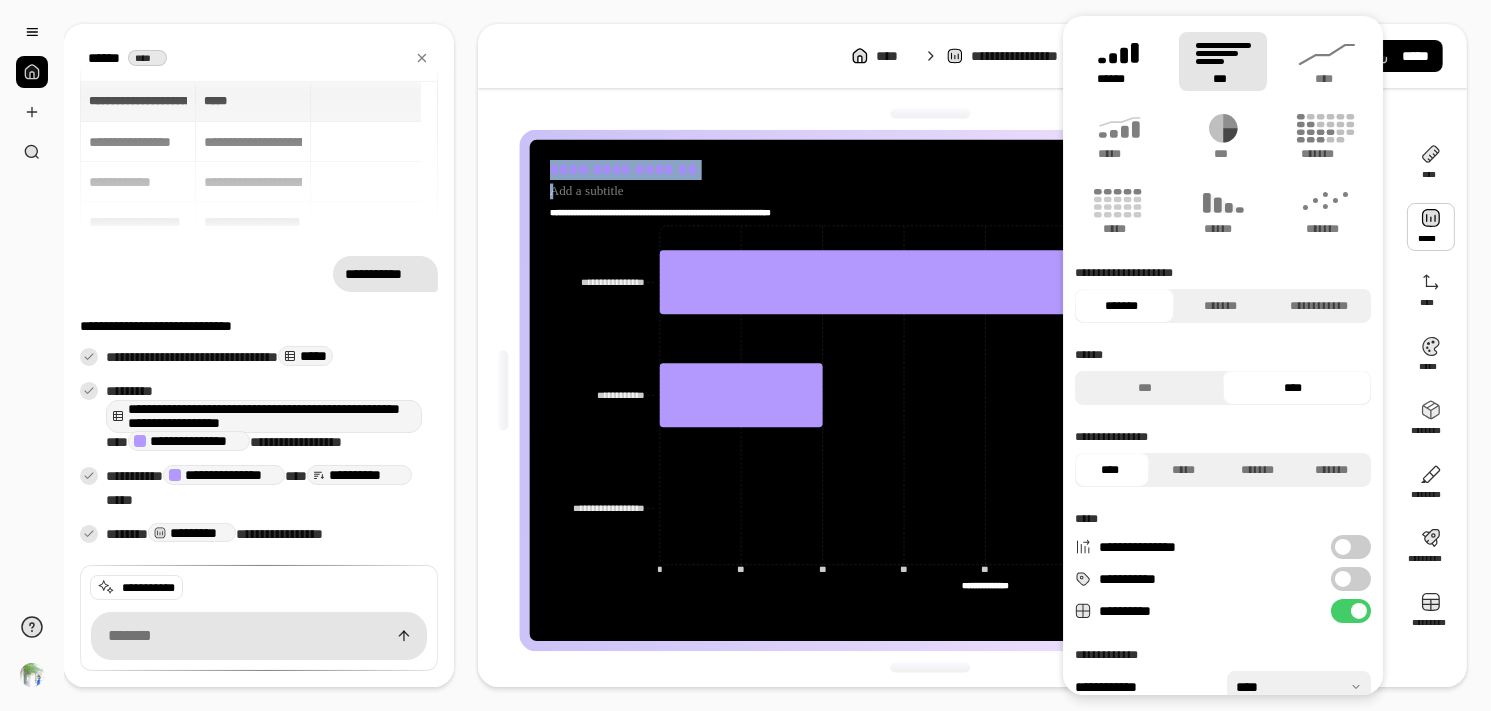 click 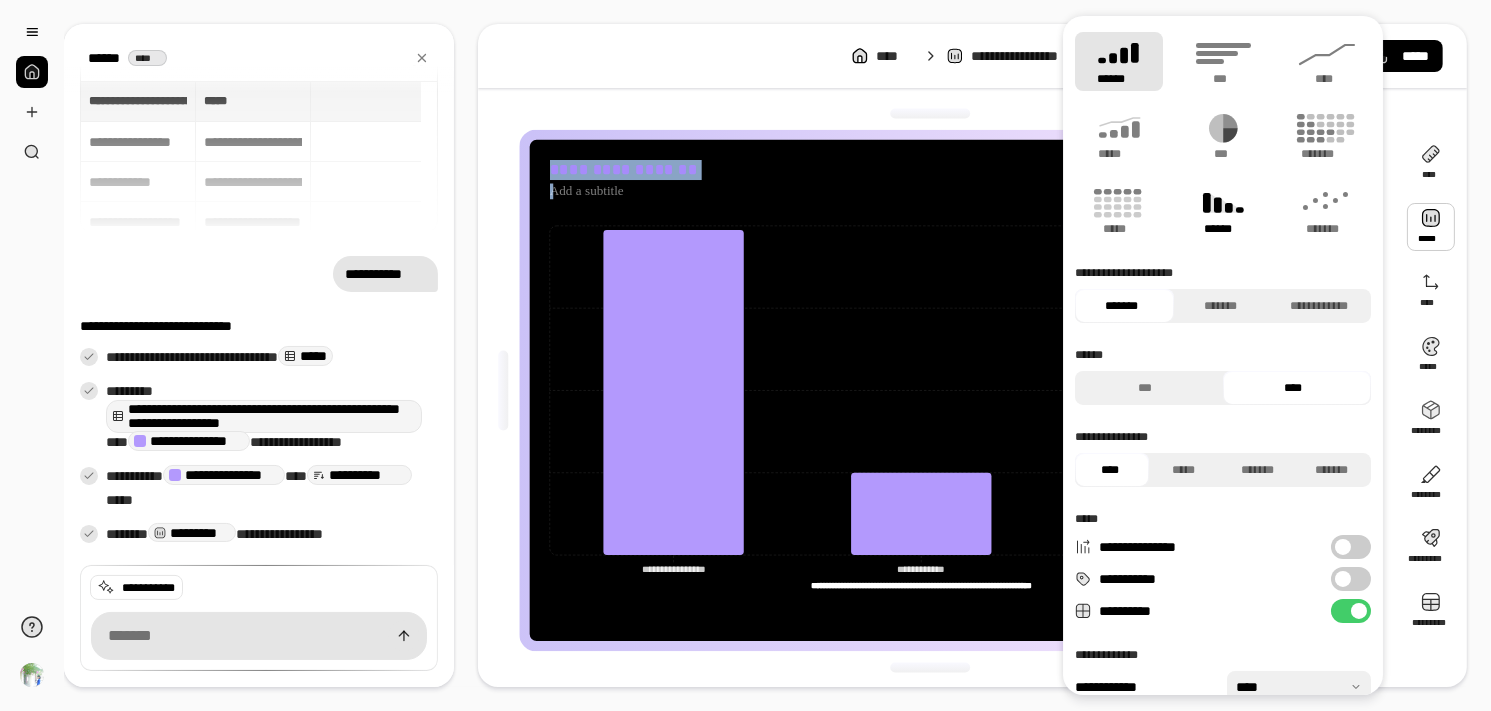 click 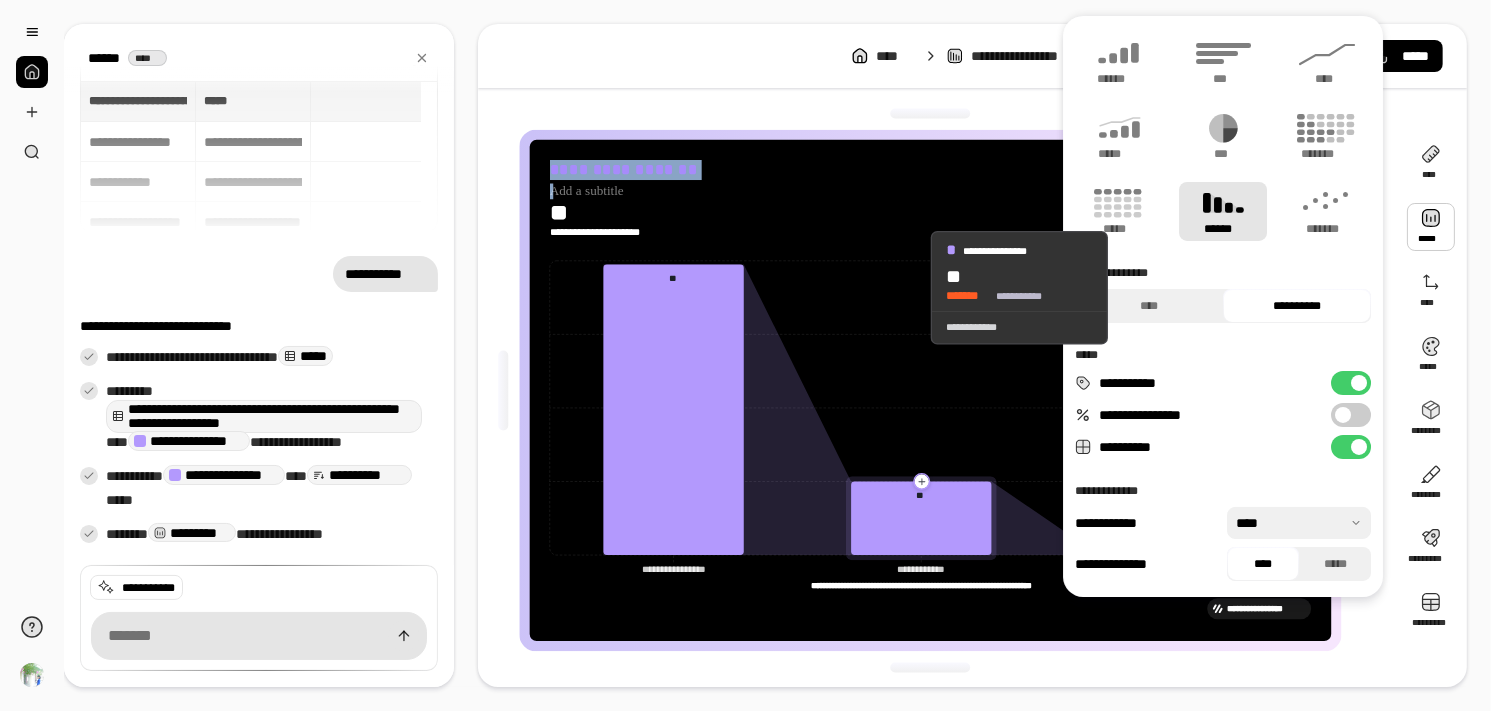 click 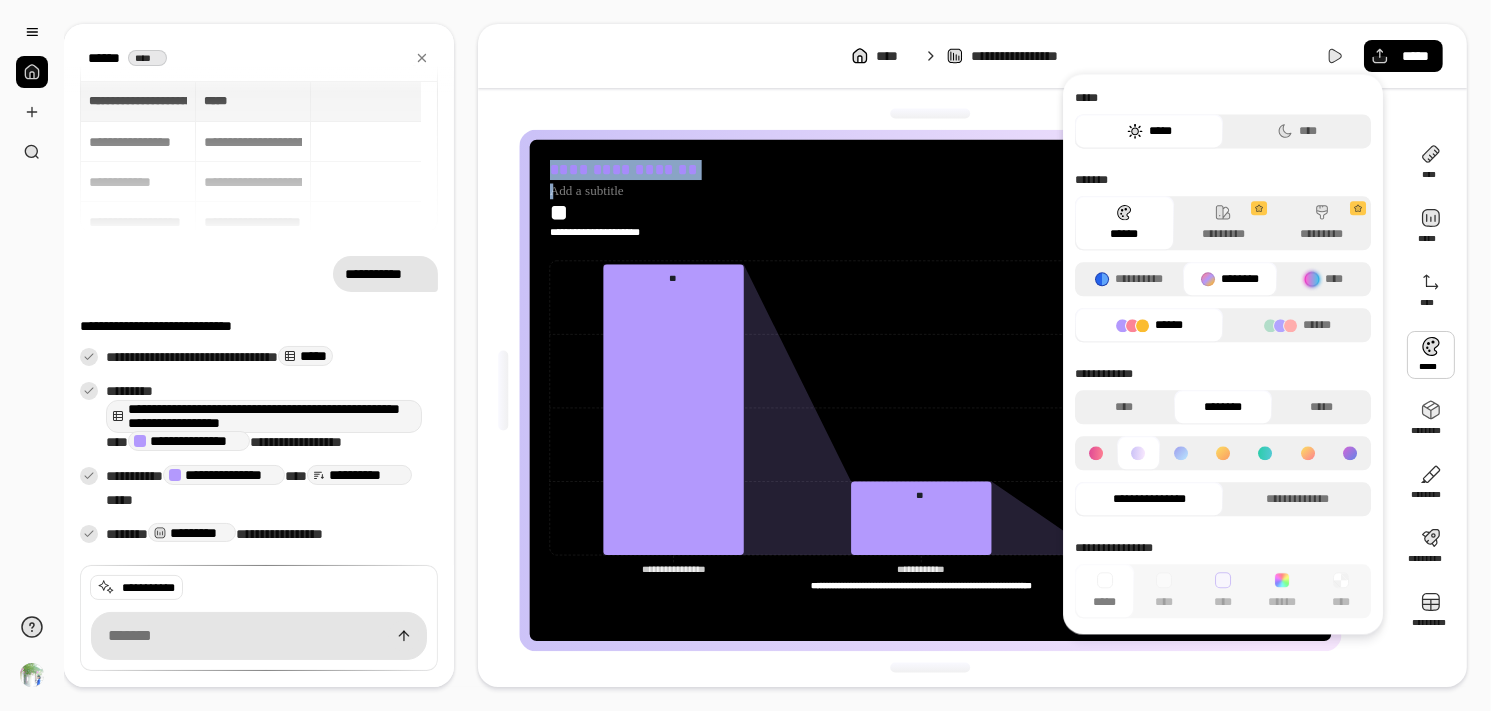 click at bounding box center (1431, 355) 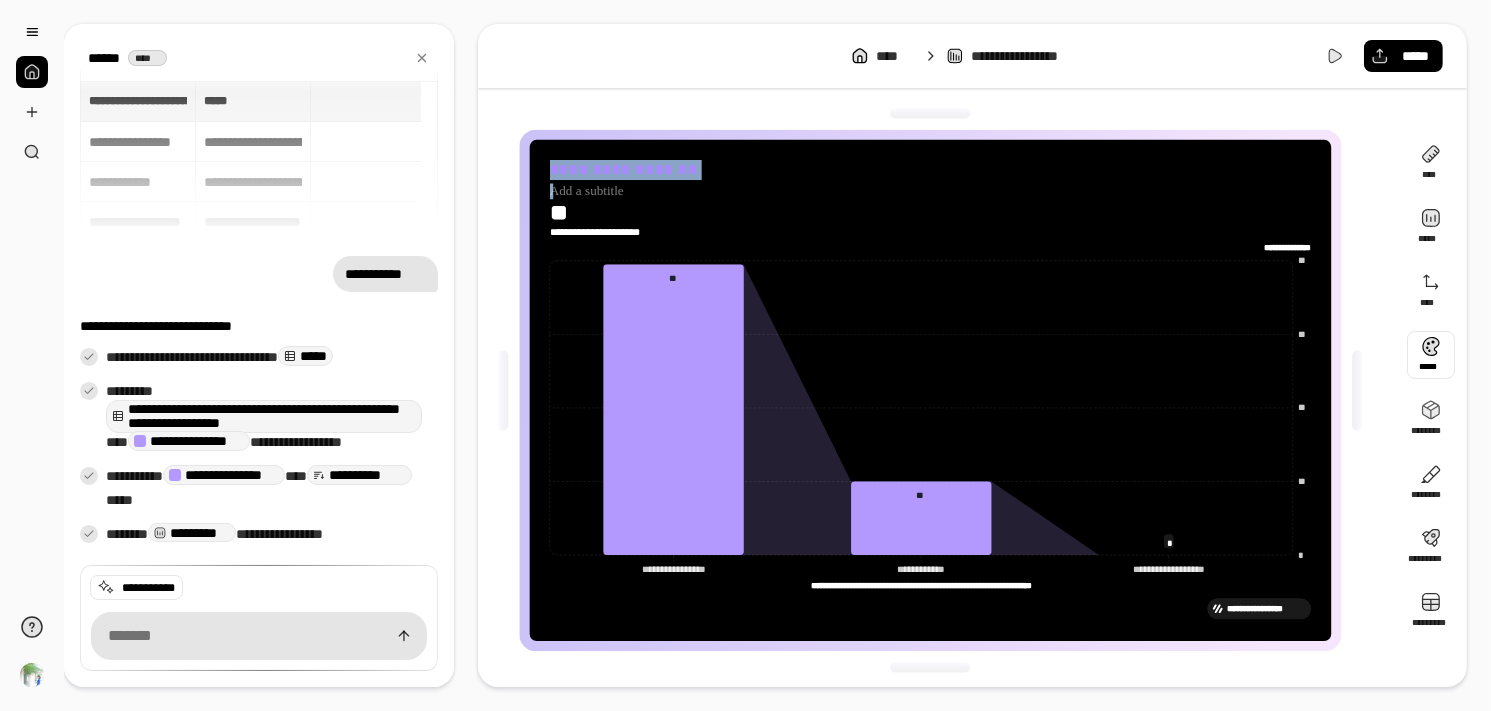 click at bounding box center (1431, 355) 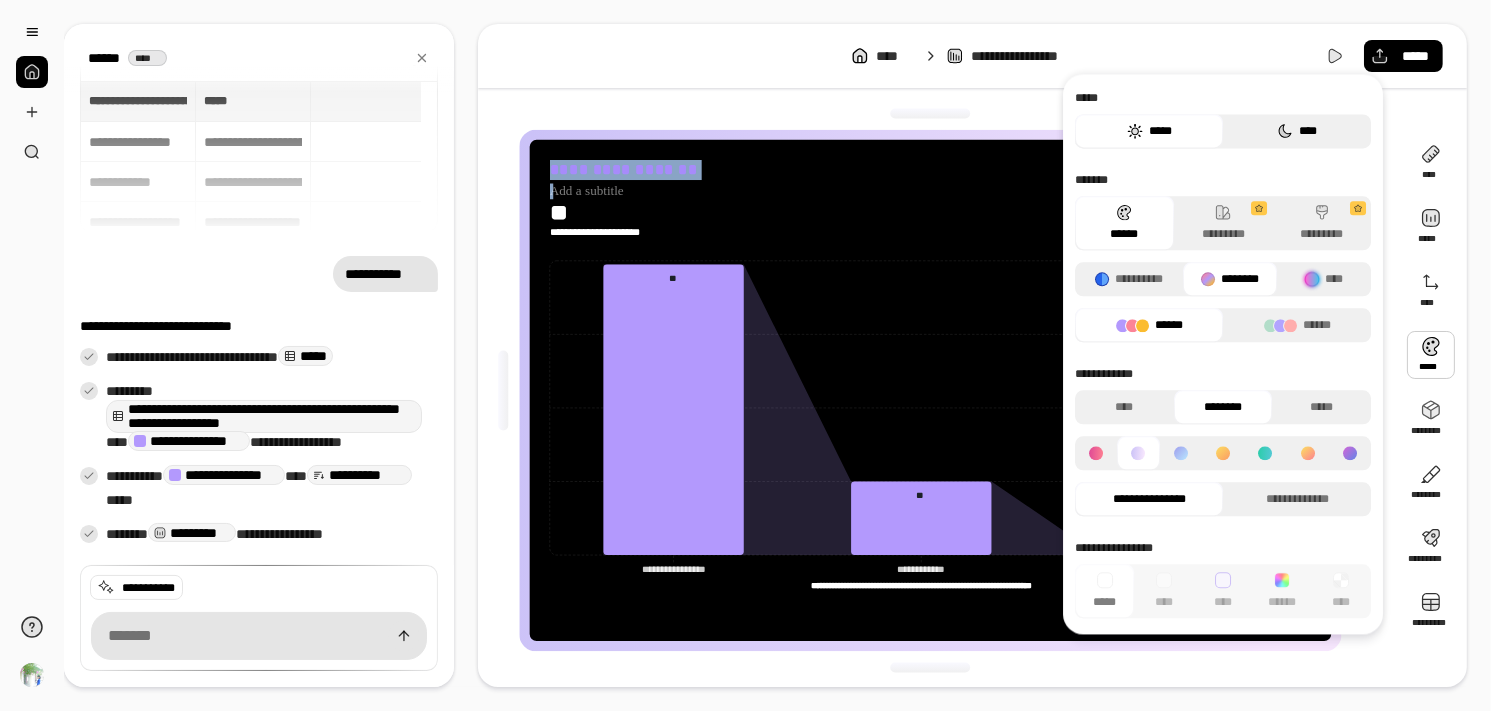 click on "****" at bounding box center [1297, 131] 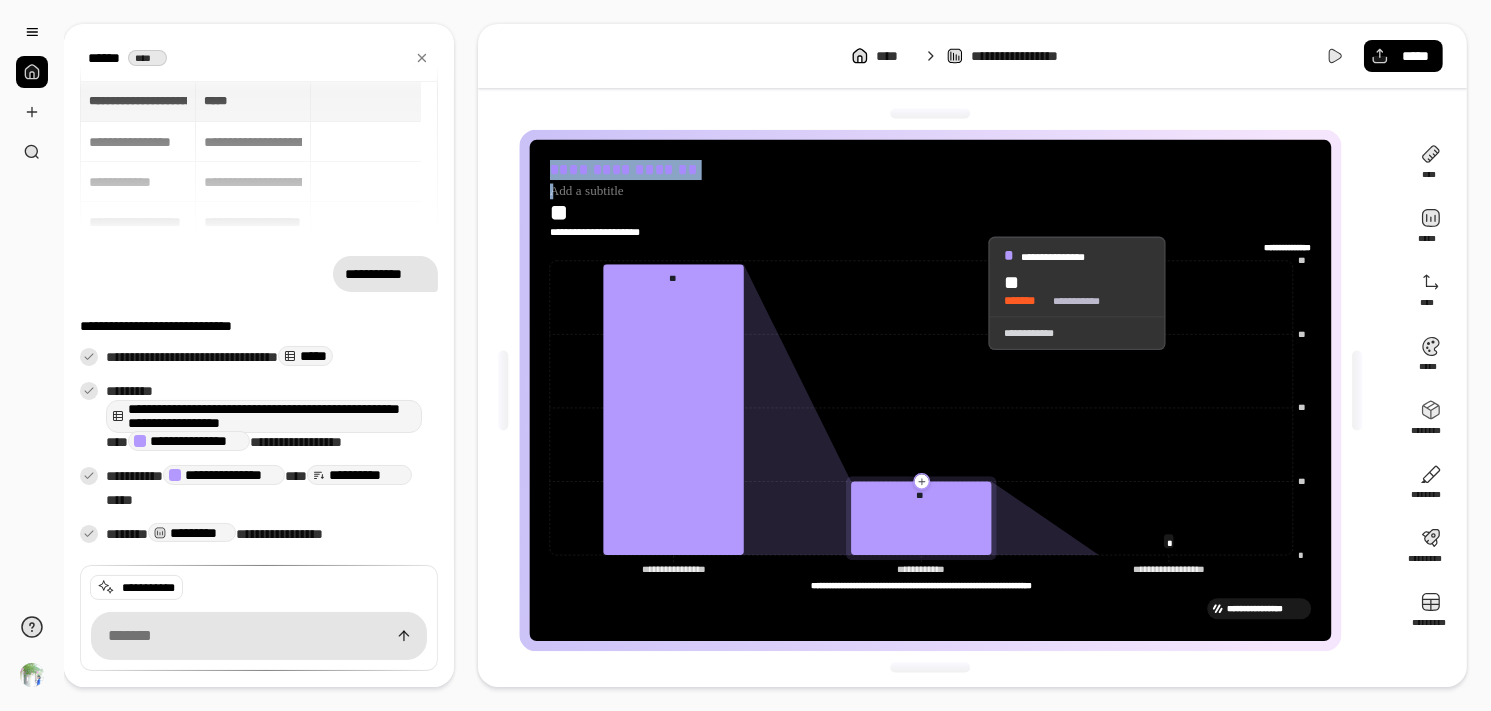 click 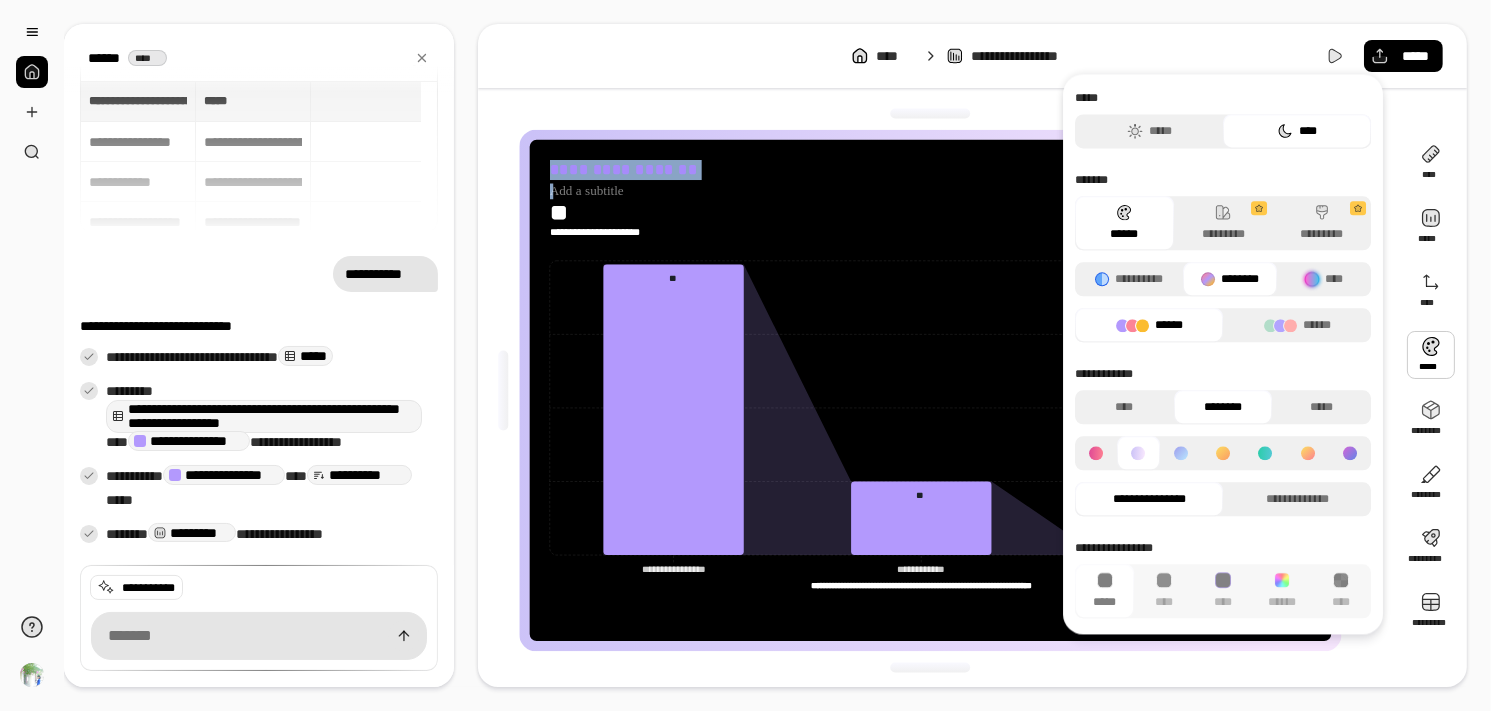 click at bounding box center (1431, 355) 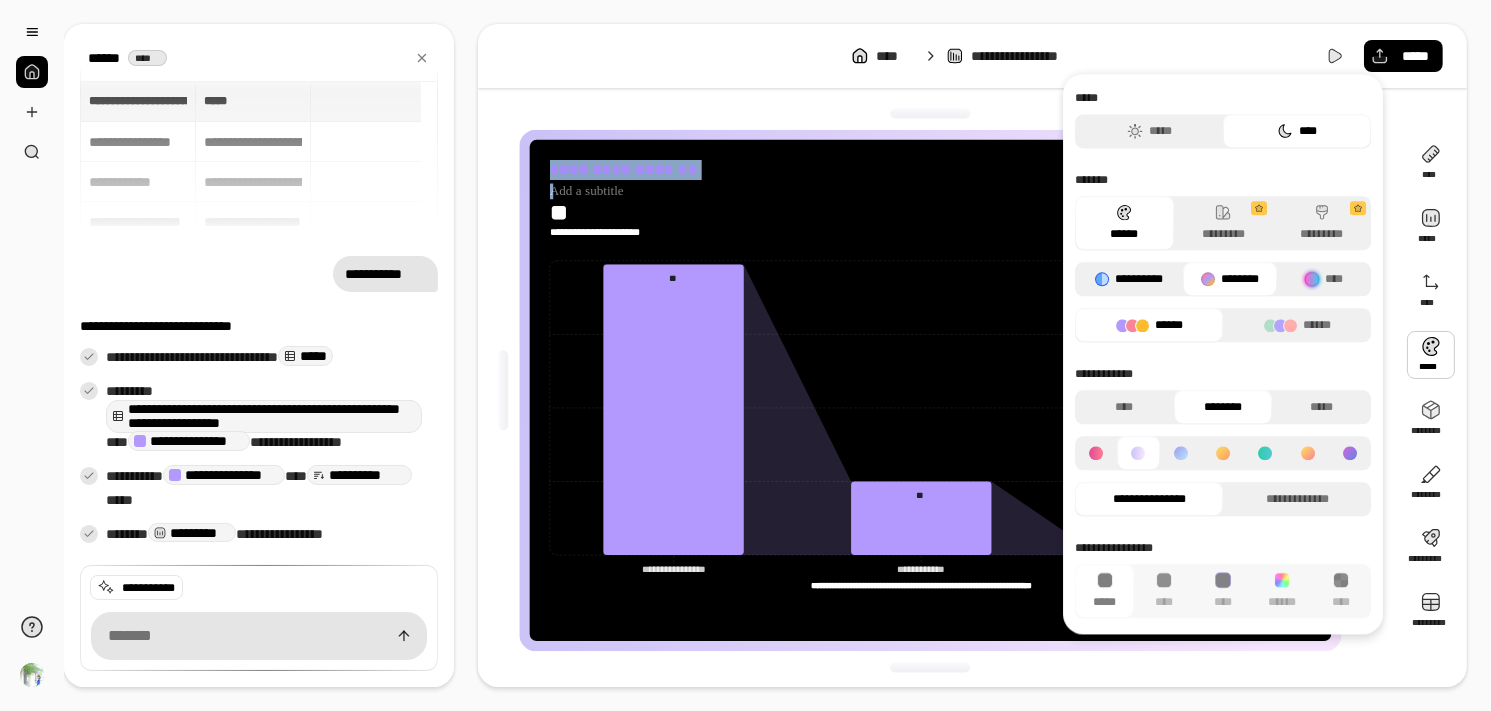 click on "**********" at bounding box center [1129, 279] 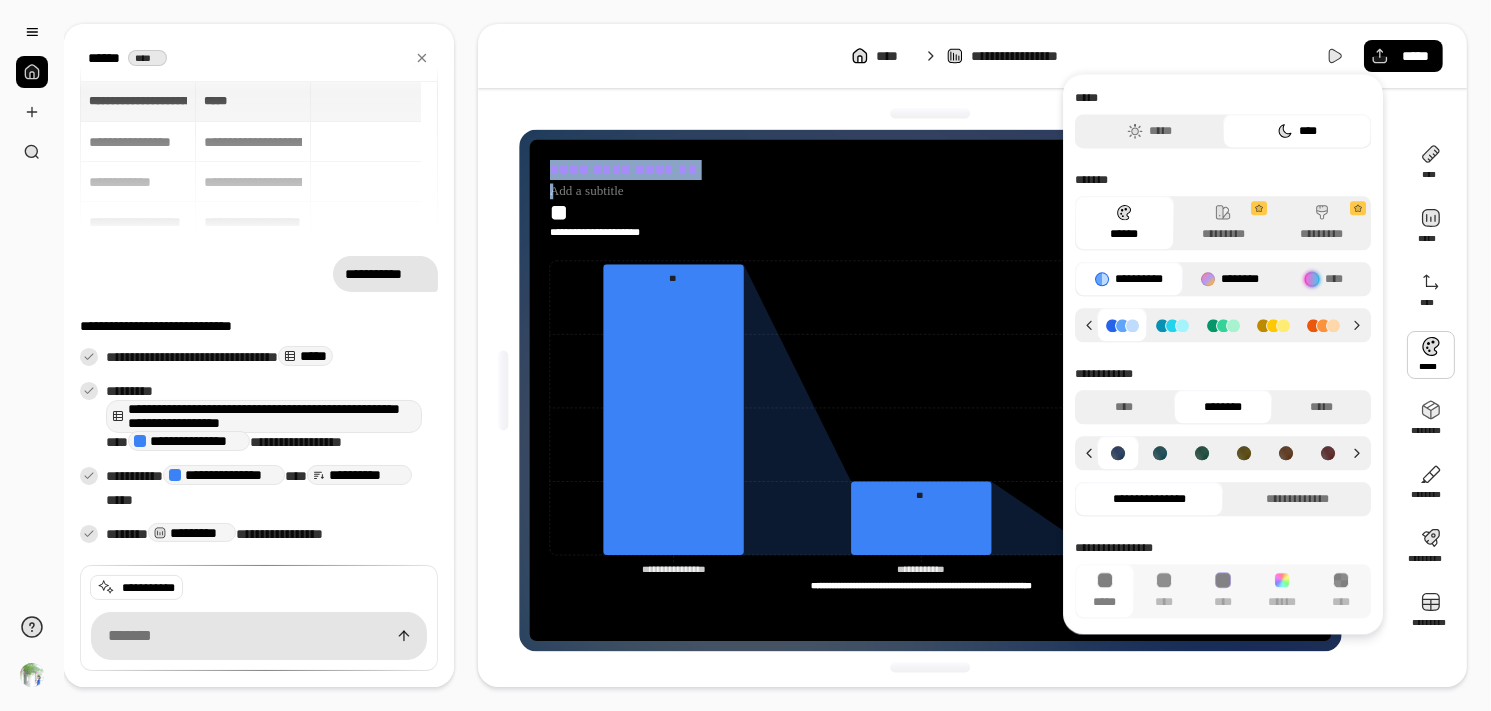 click on "********" at bounding box center (1230, 279) 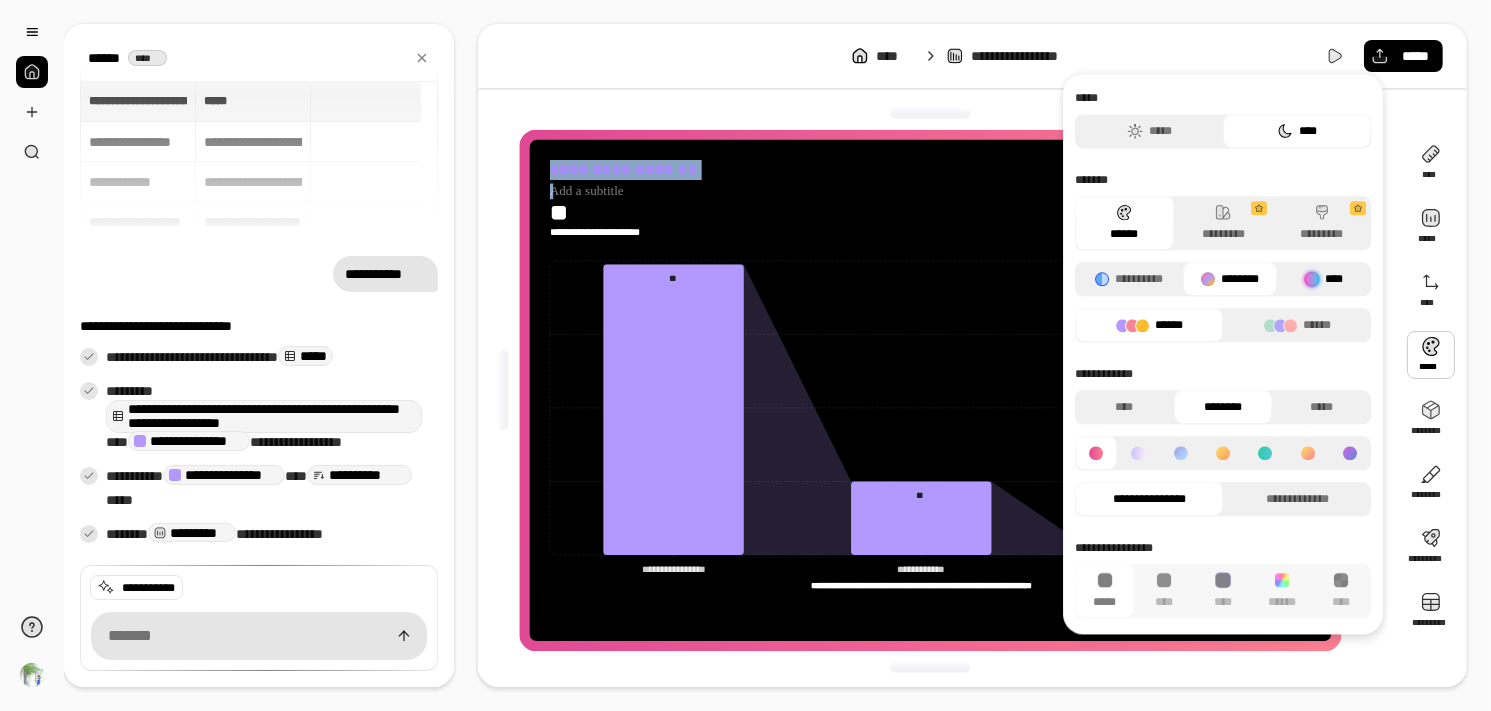 click at bounding box center [1312, 279] 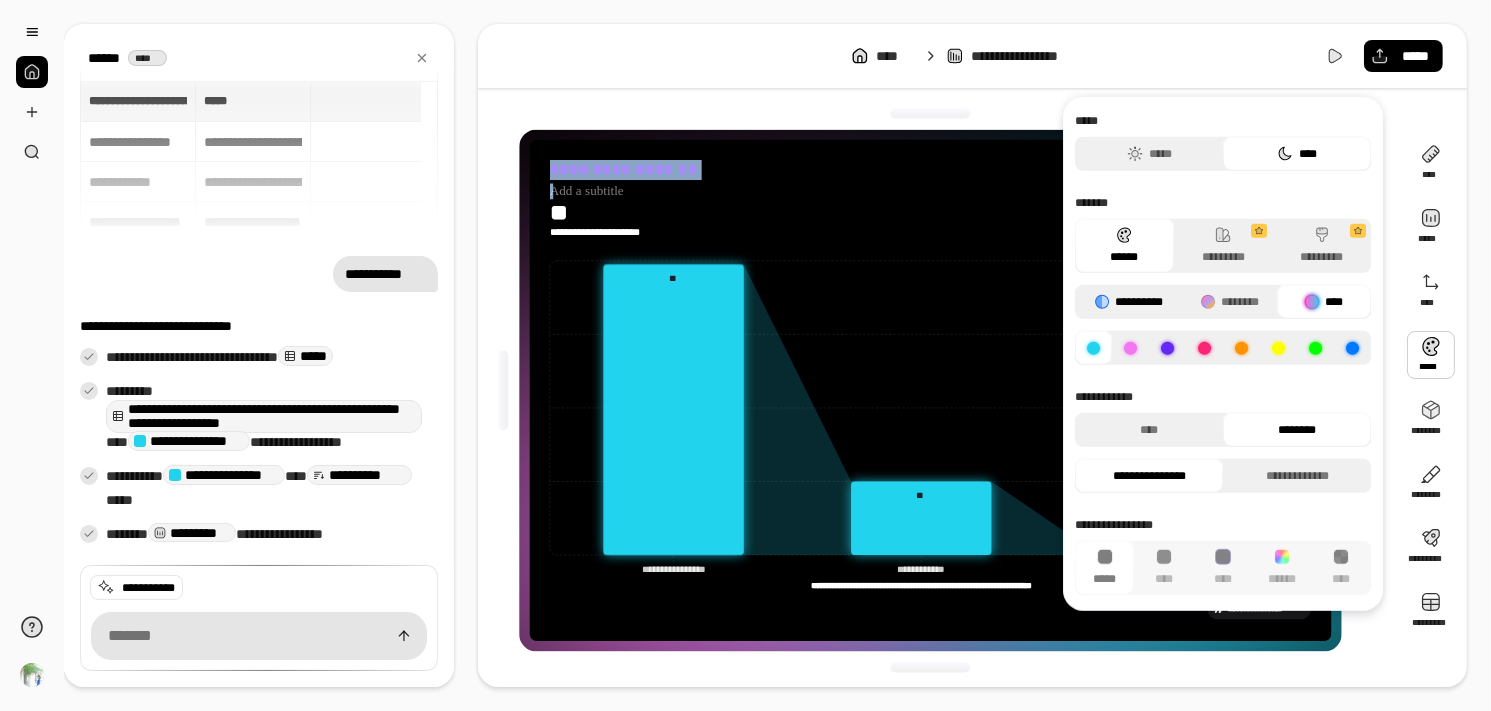 click on "**********" at bounding box center (1129, 302) 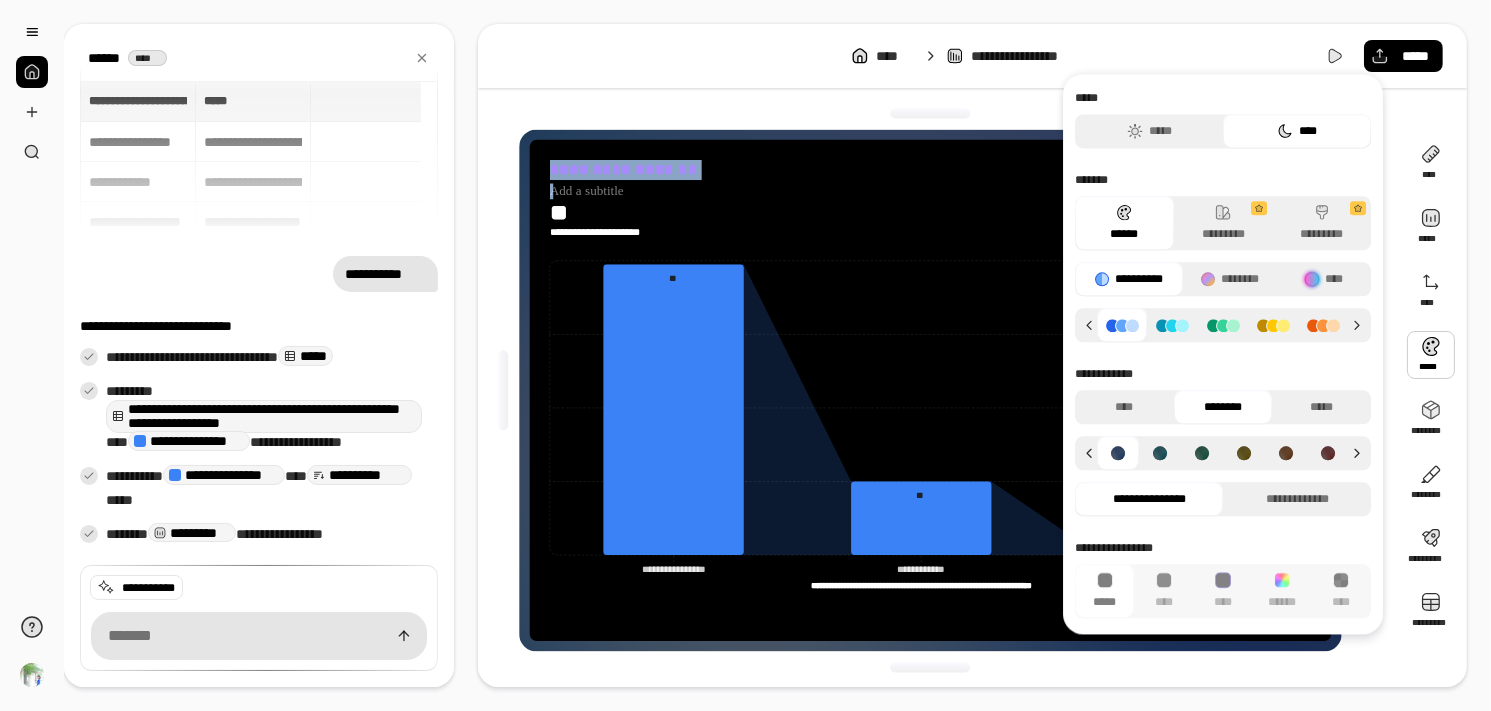 click at bounding box center [1160, 453] 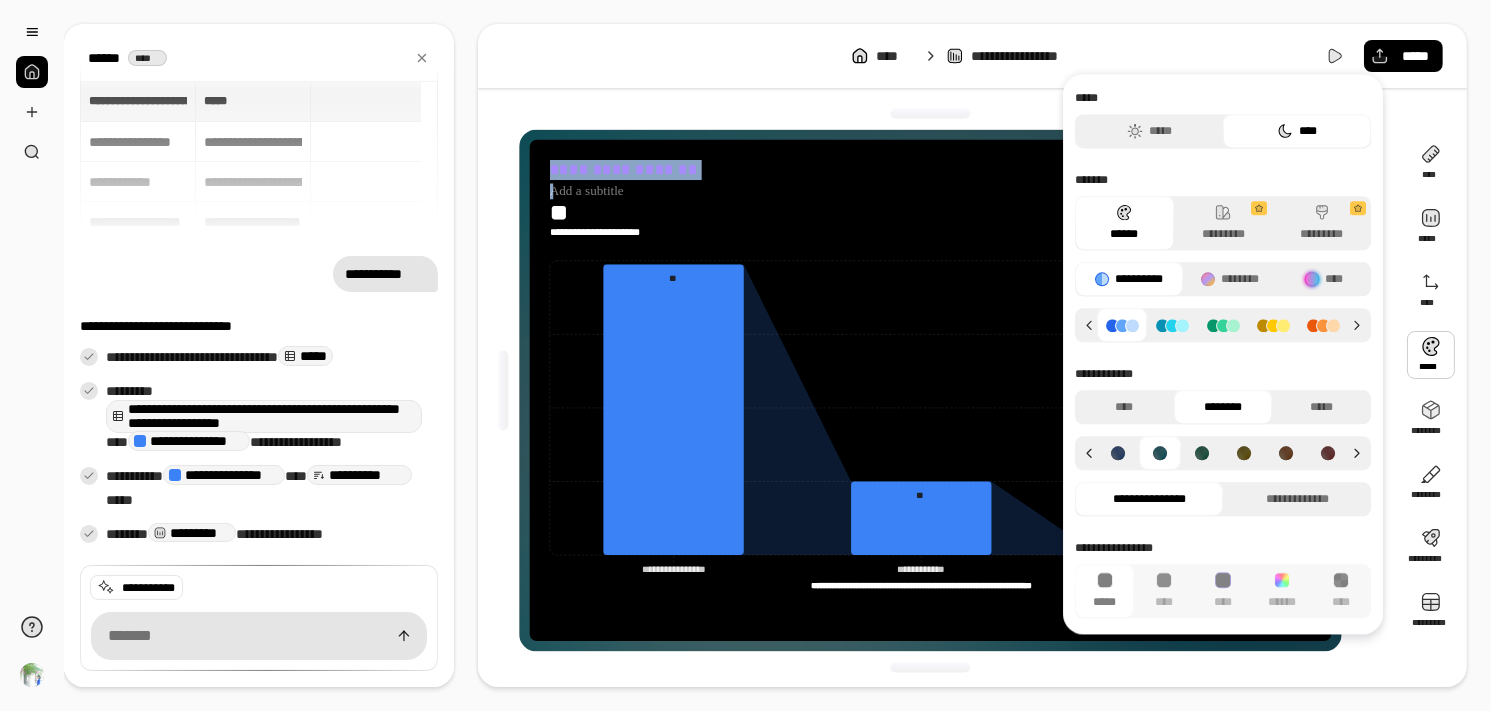 click at bounding box center [1160, 453] 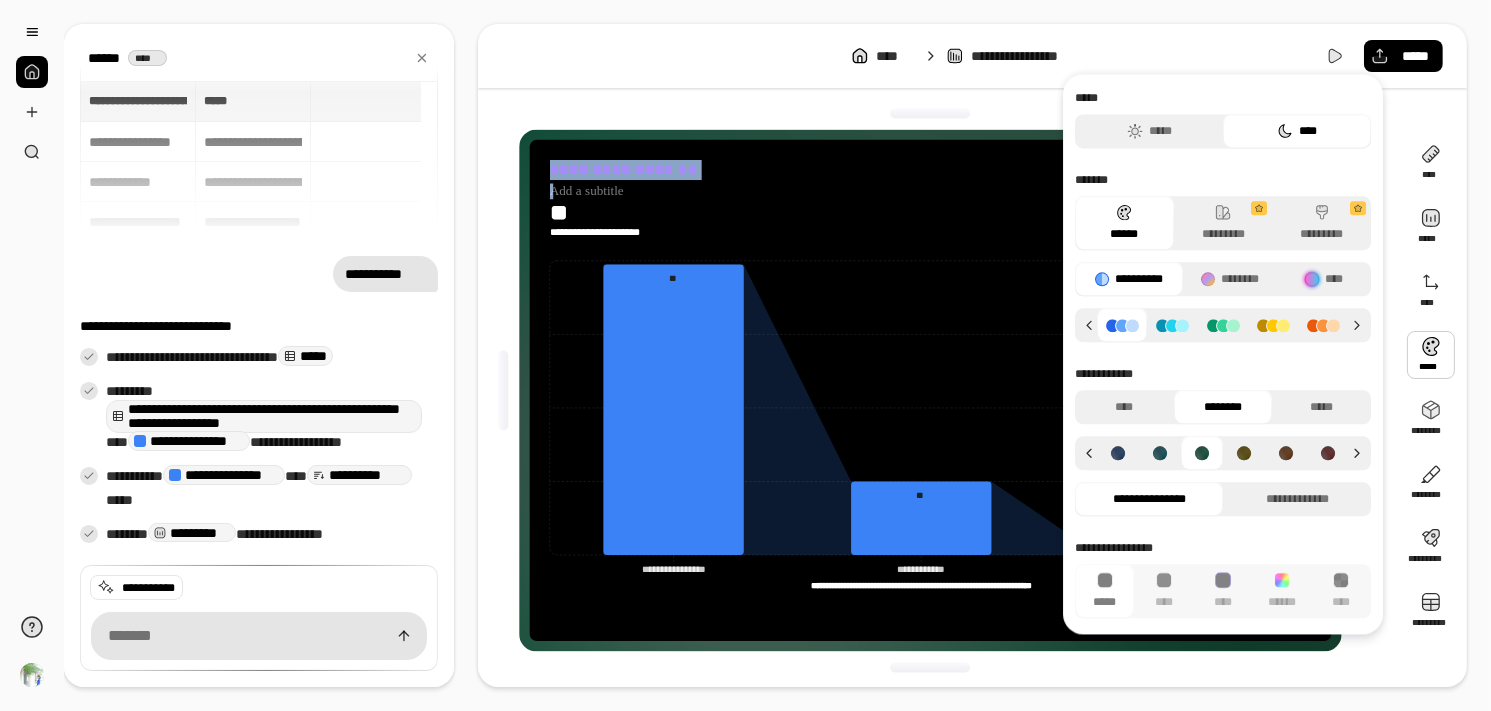 click at bounding box center (1244, 453) 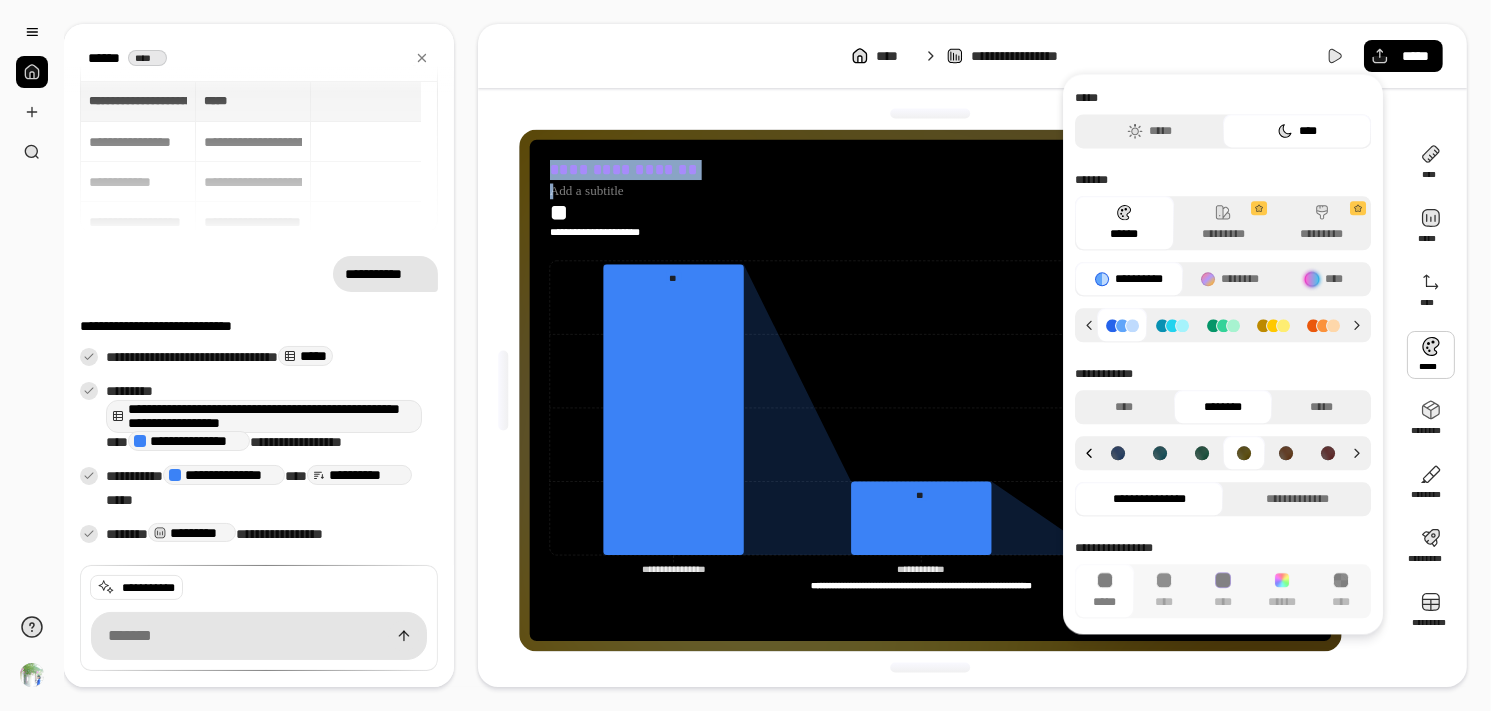 click 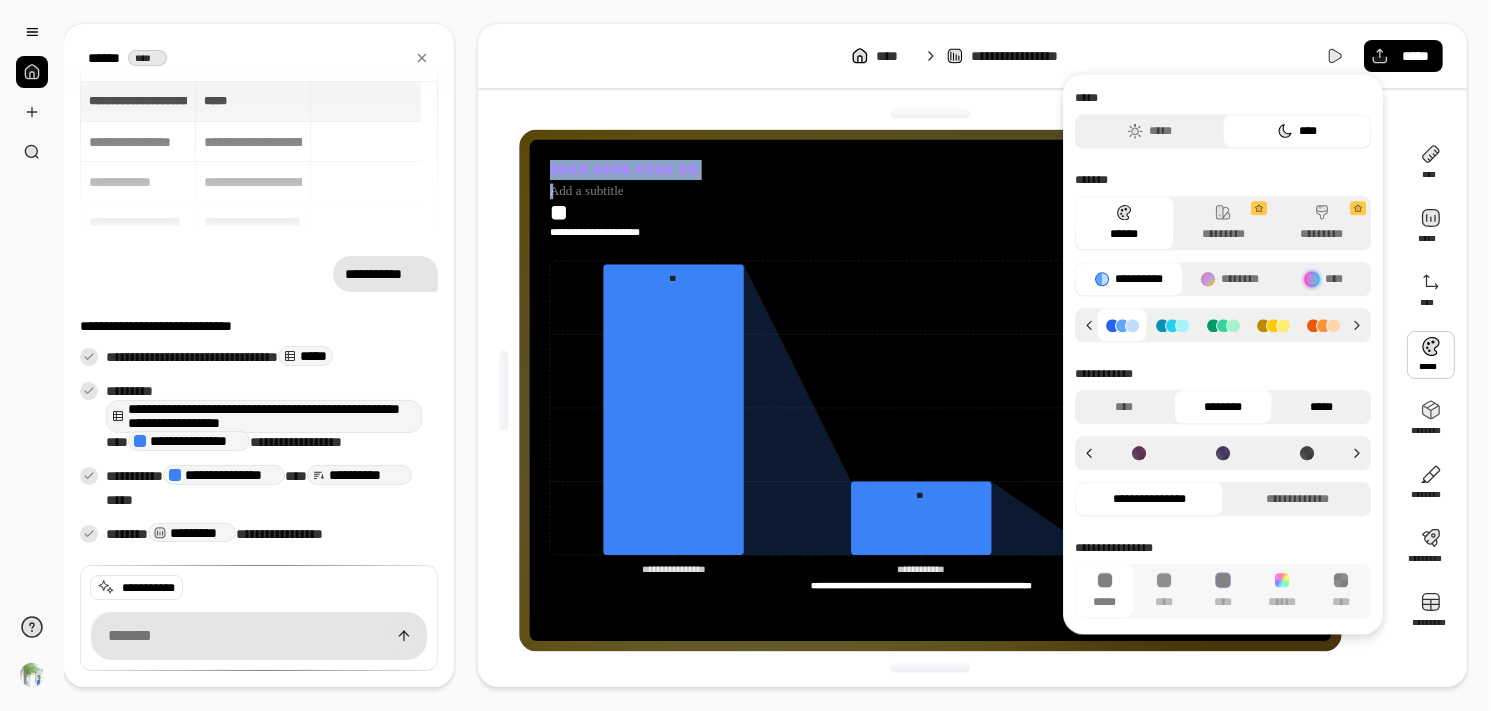 click on "*****" at bounding box center [1322, 407] 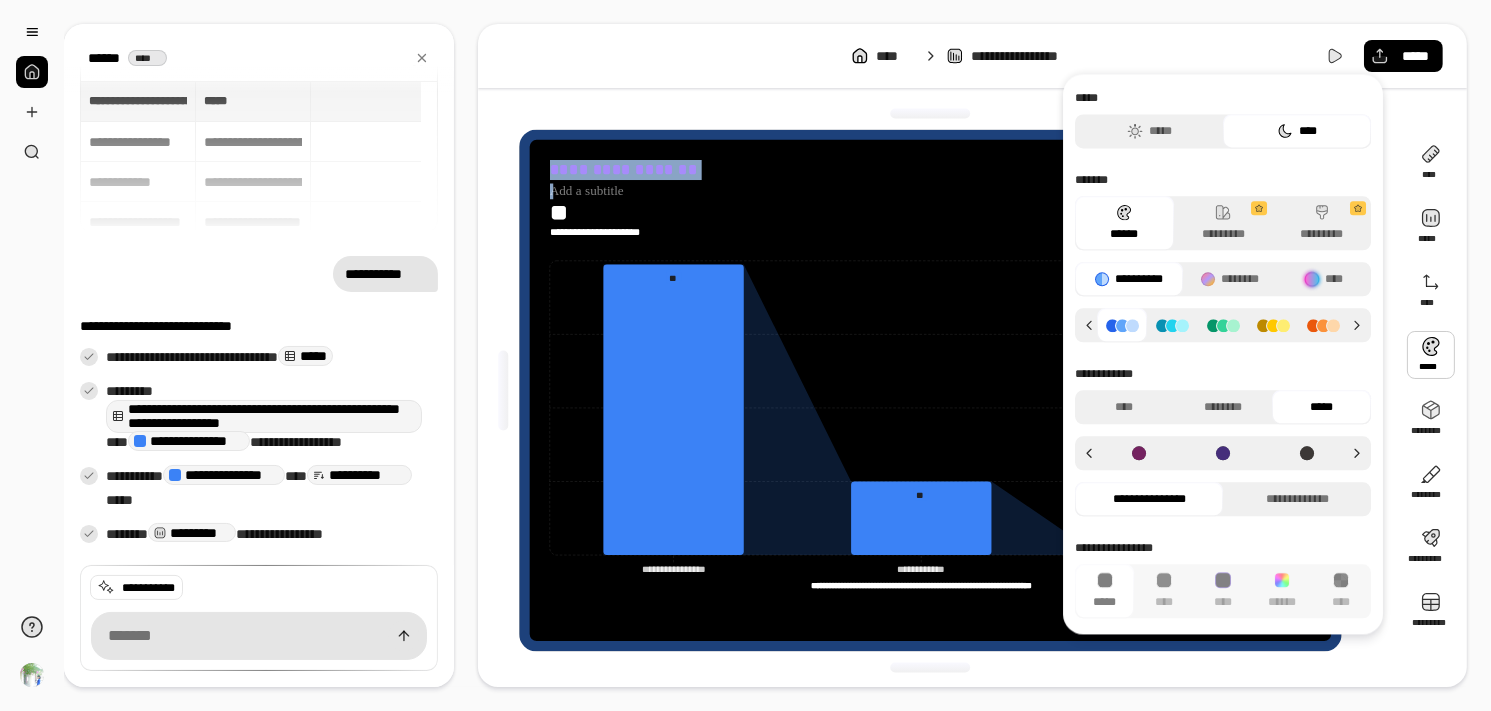 click at bounding box center (1223, 453) 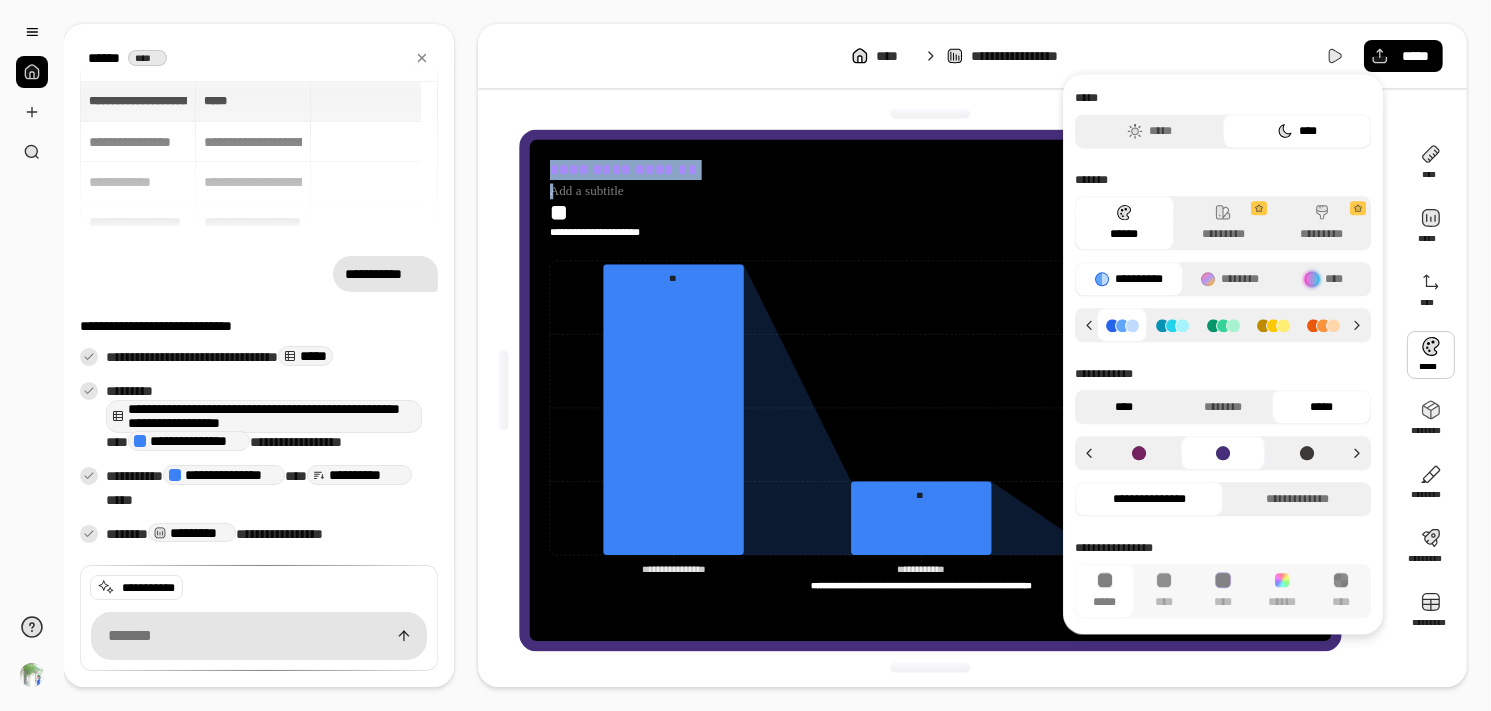 click on "****" at bounding box center [1124, 407] 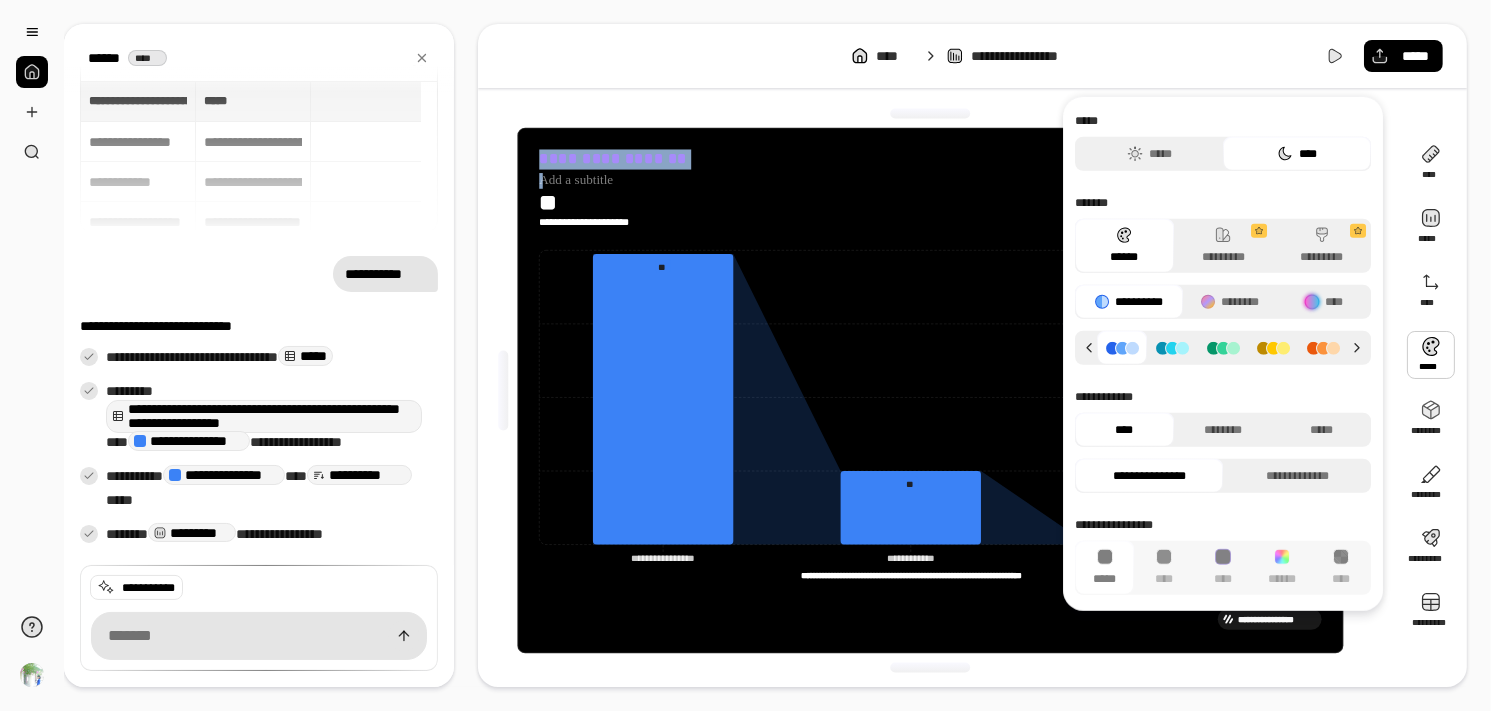 scroll, scrollTop: 0, scrollLeft: 0, axis: both 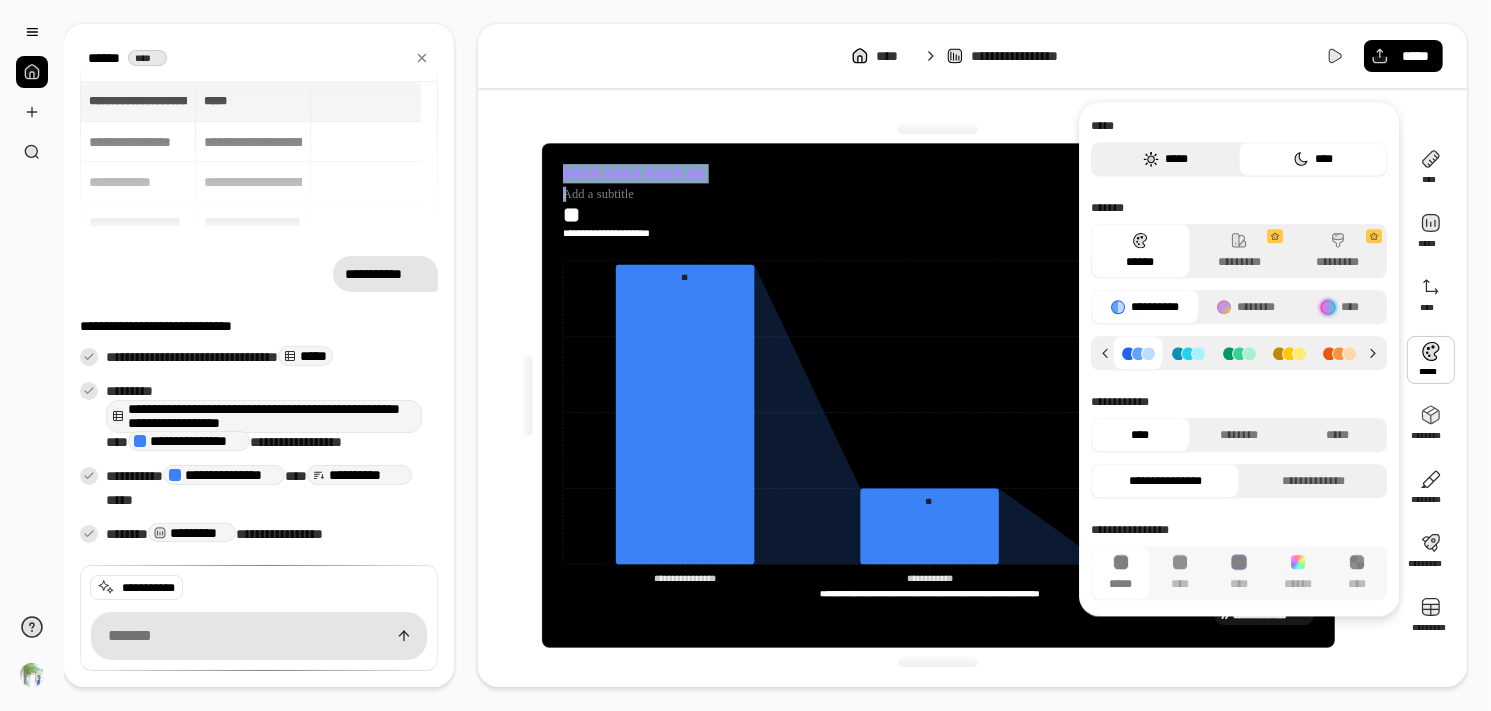 click on "*****" at bounding box center (1165, 159) 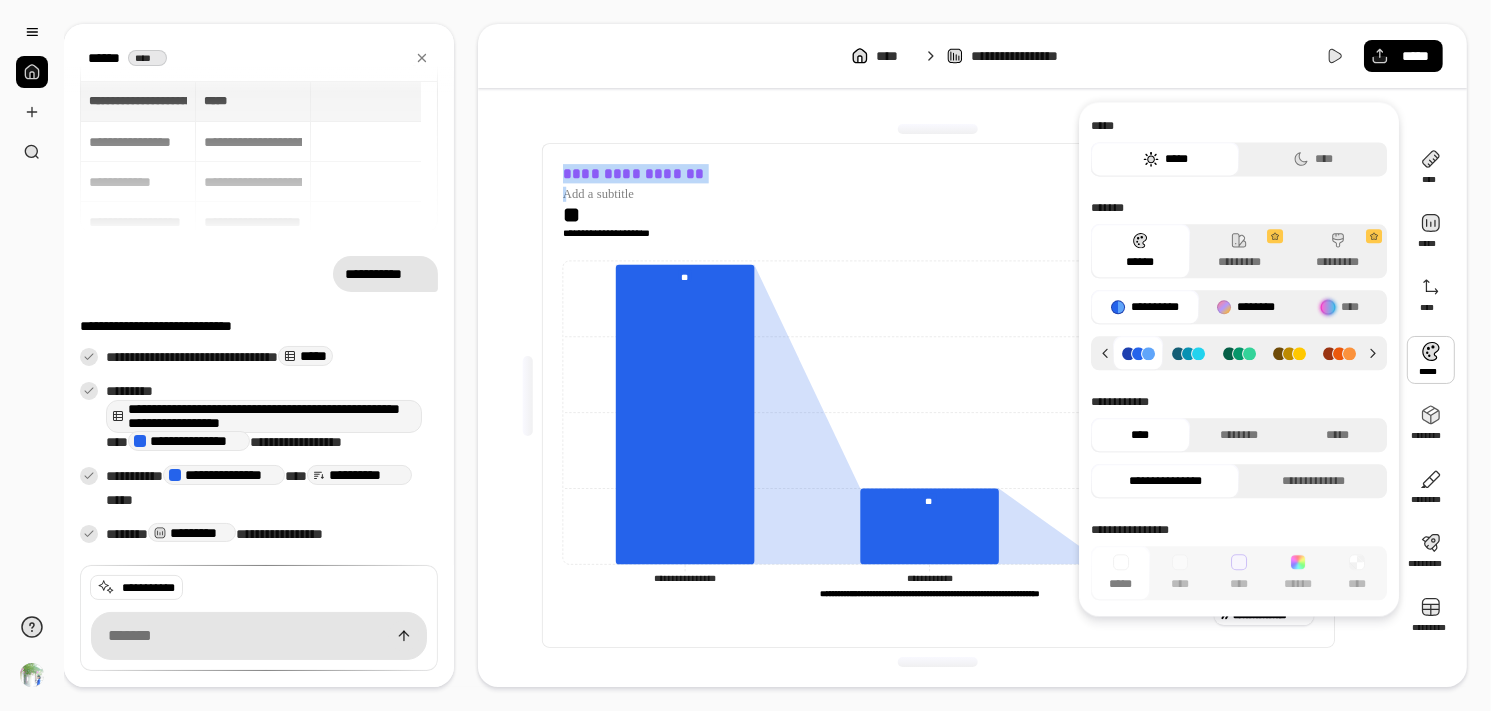 click on "********" at bounding box center [1246, 307] 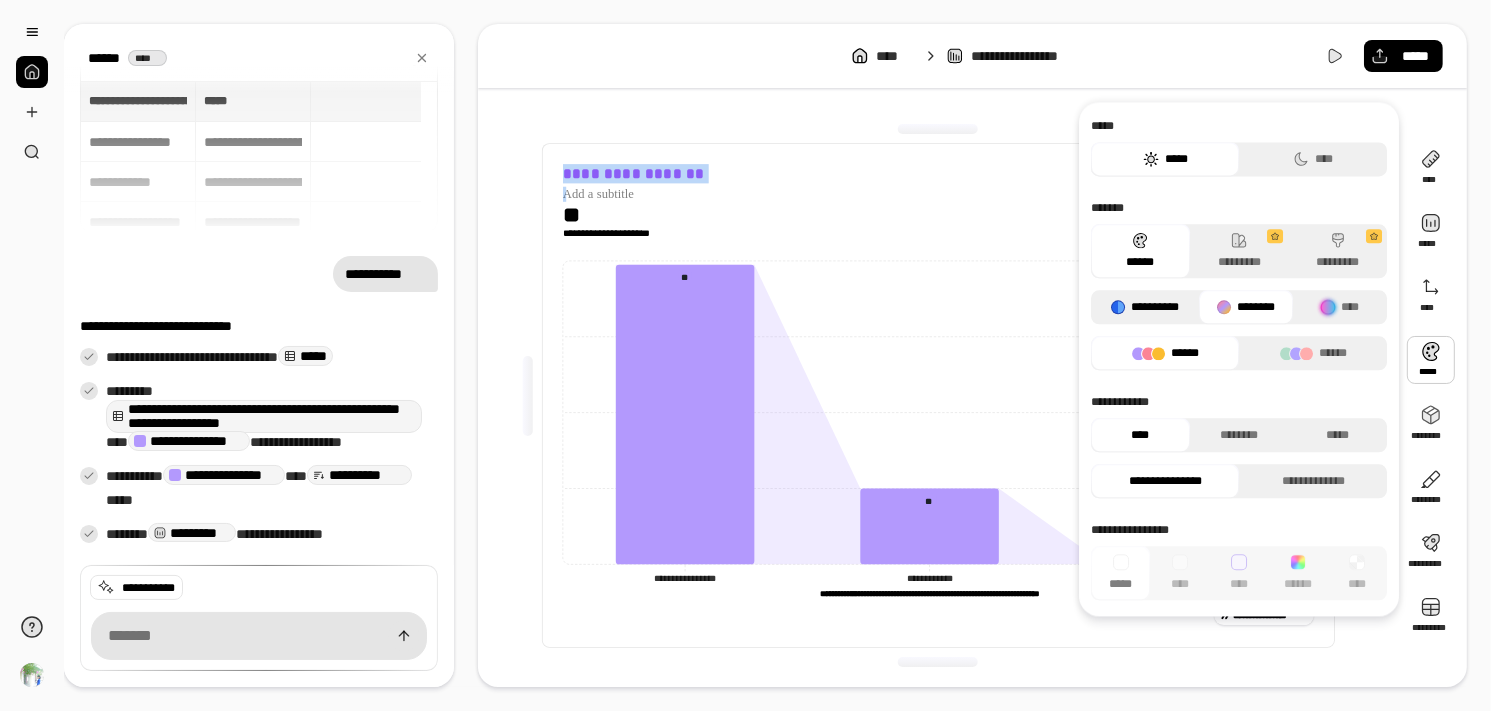 click on "**********" at bounding box center [1145, 307] 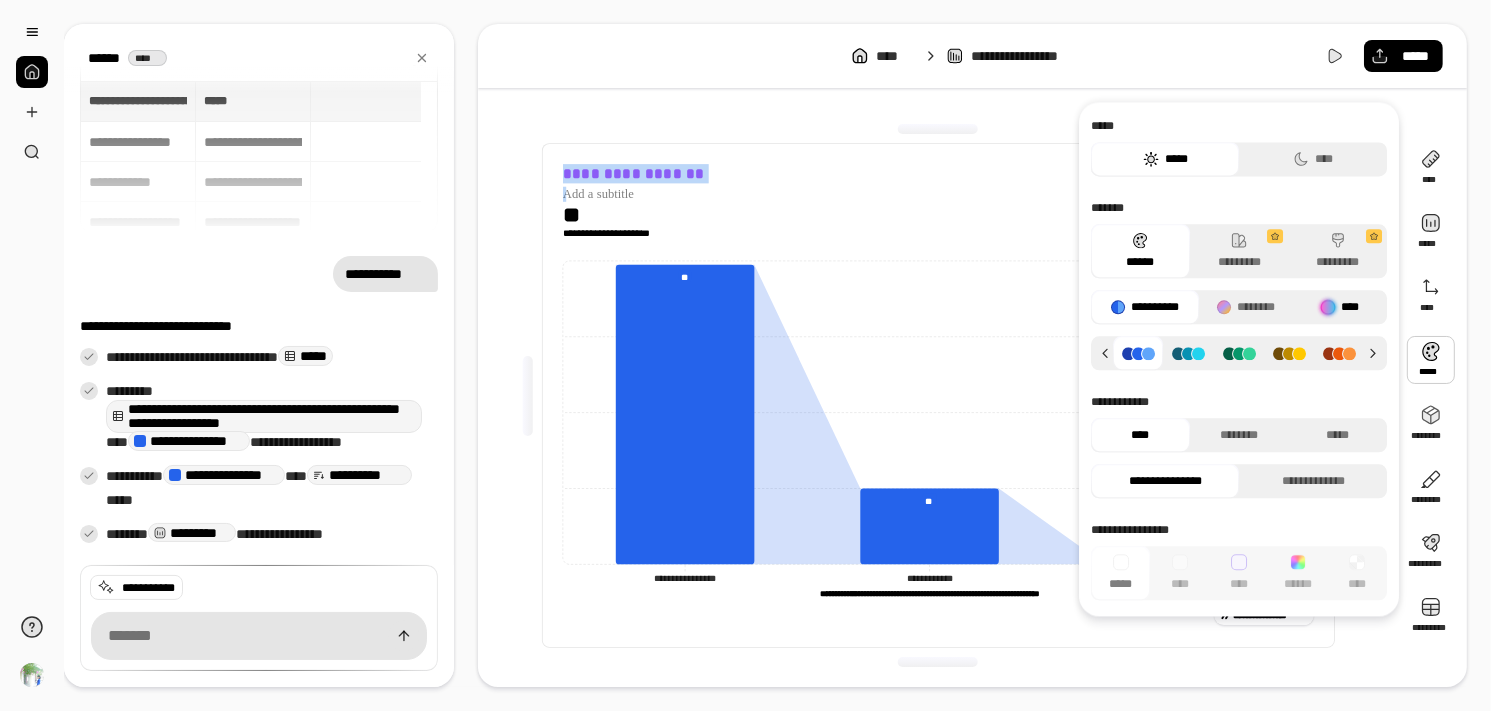 click at bounding box center [1328, 307] 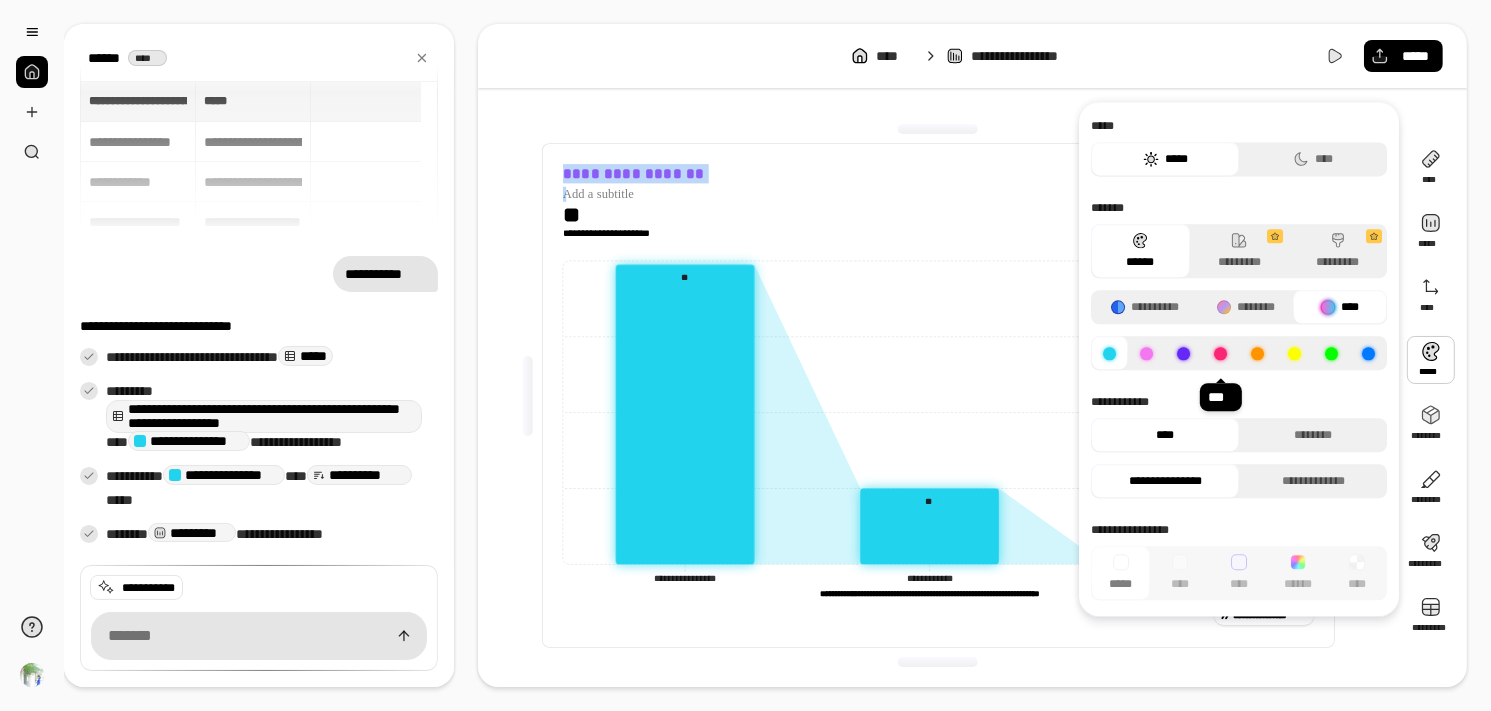 click 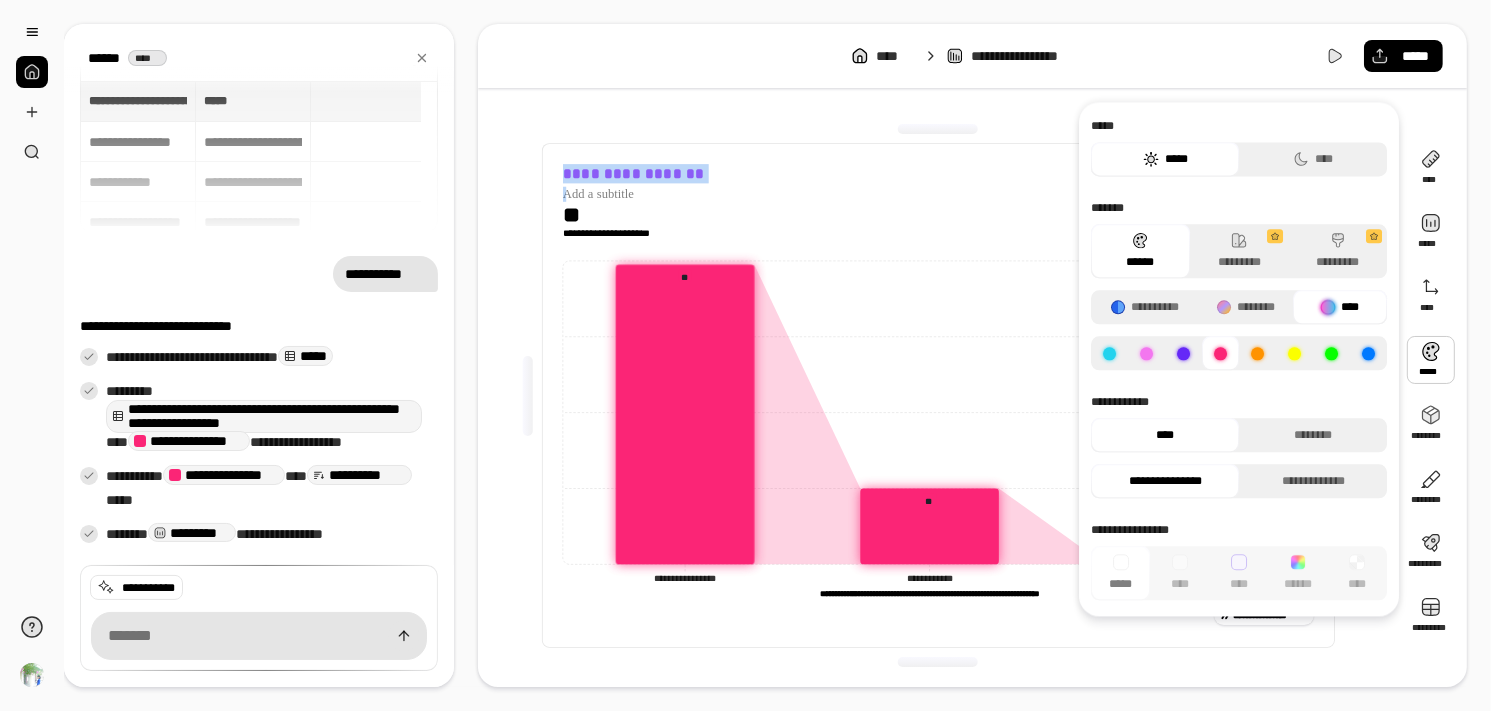 click 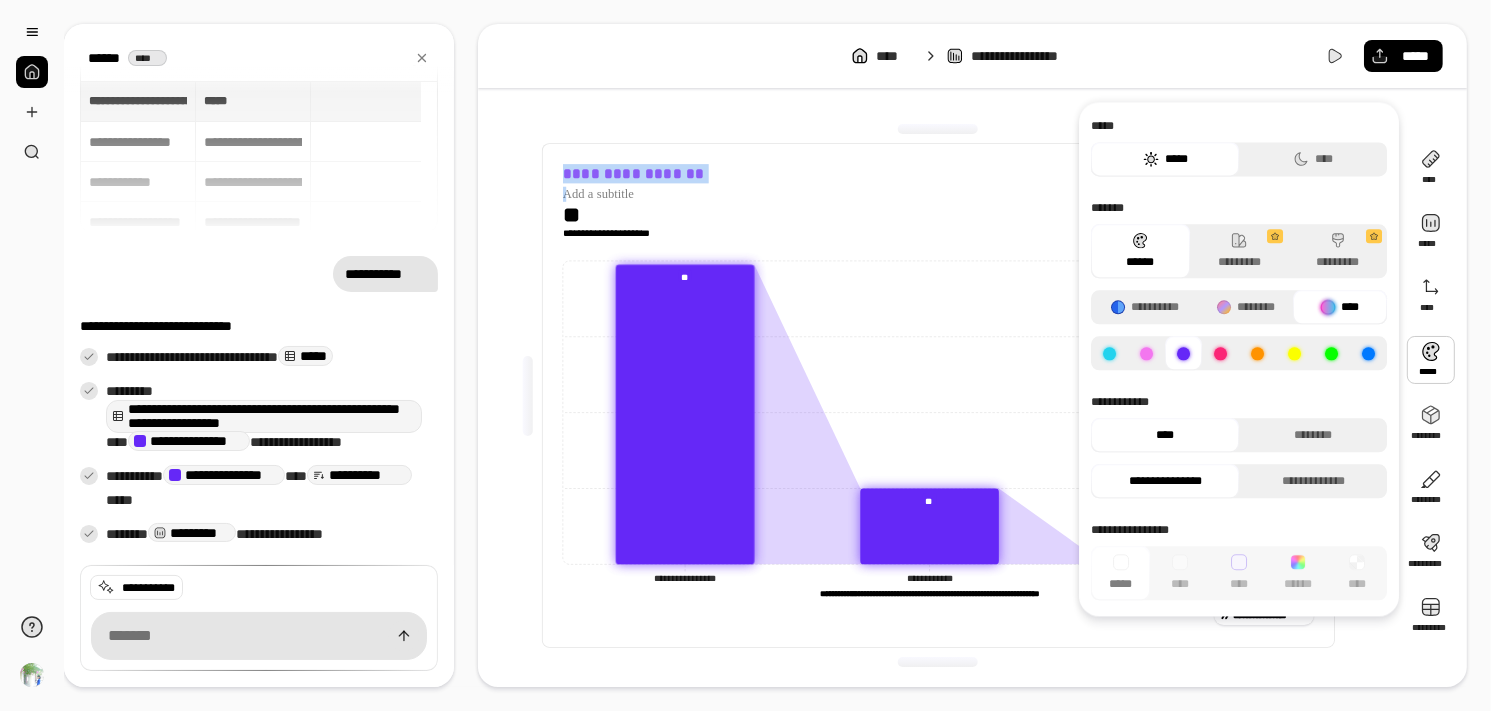 click at bounding box center (1146, 353) 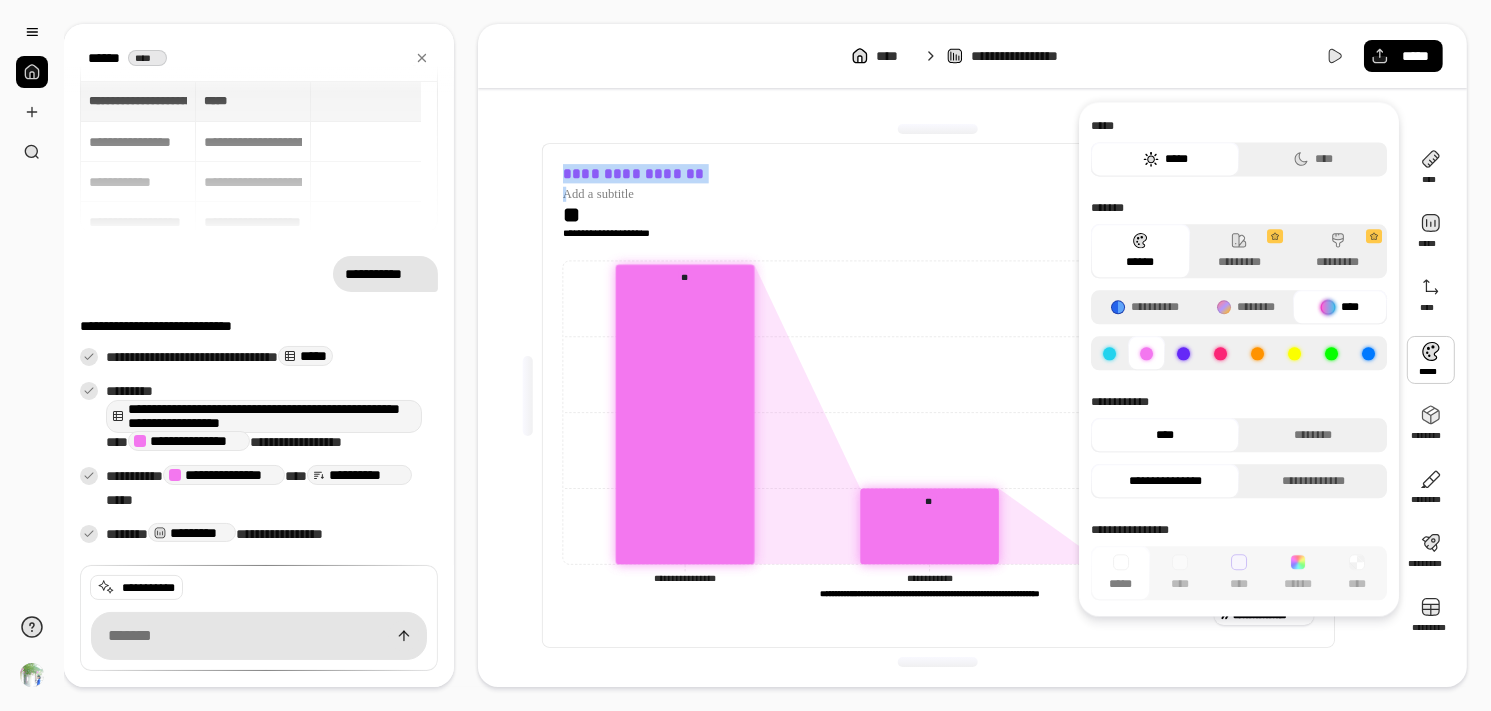 click 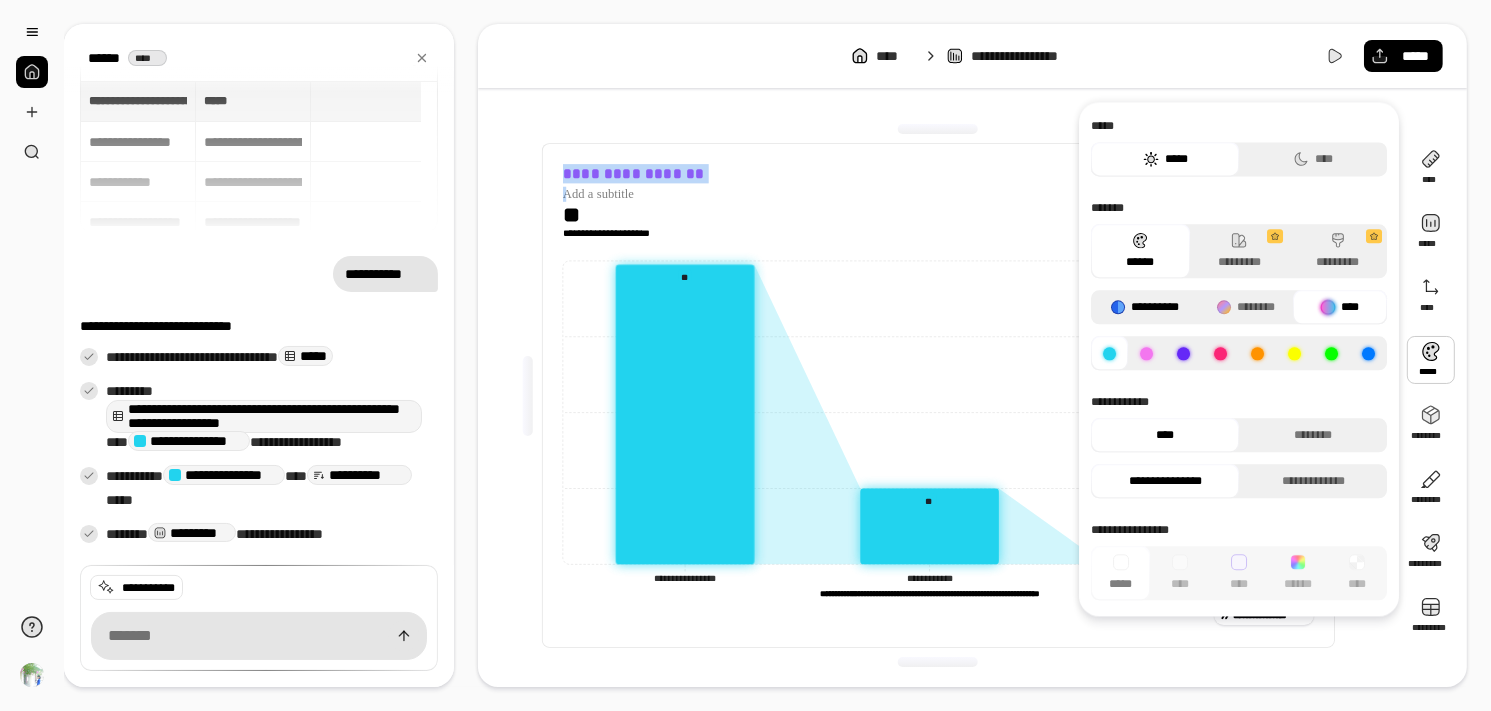 click on "**********" at bounding box center [1145, 307] 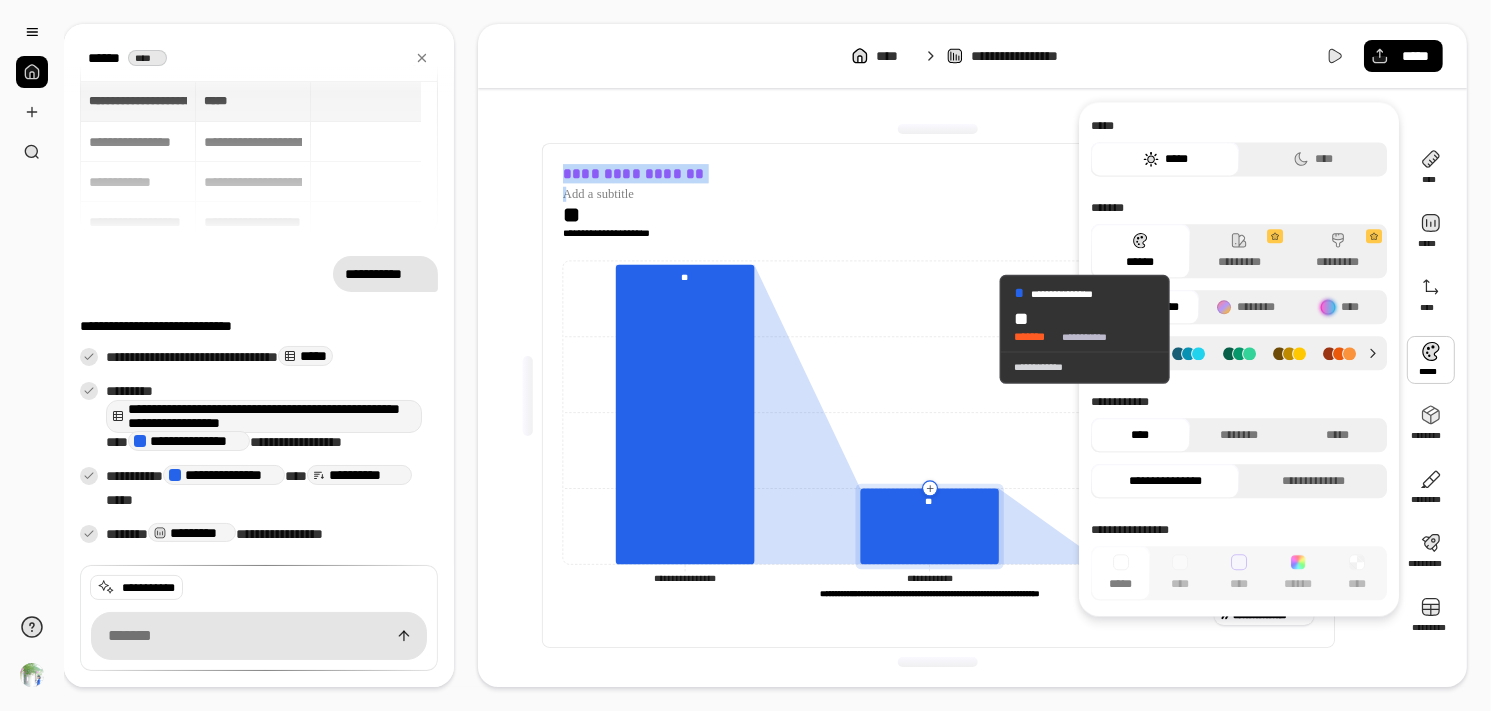 click 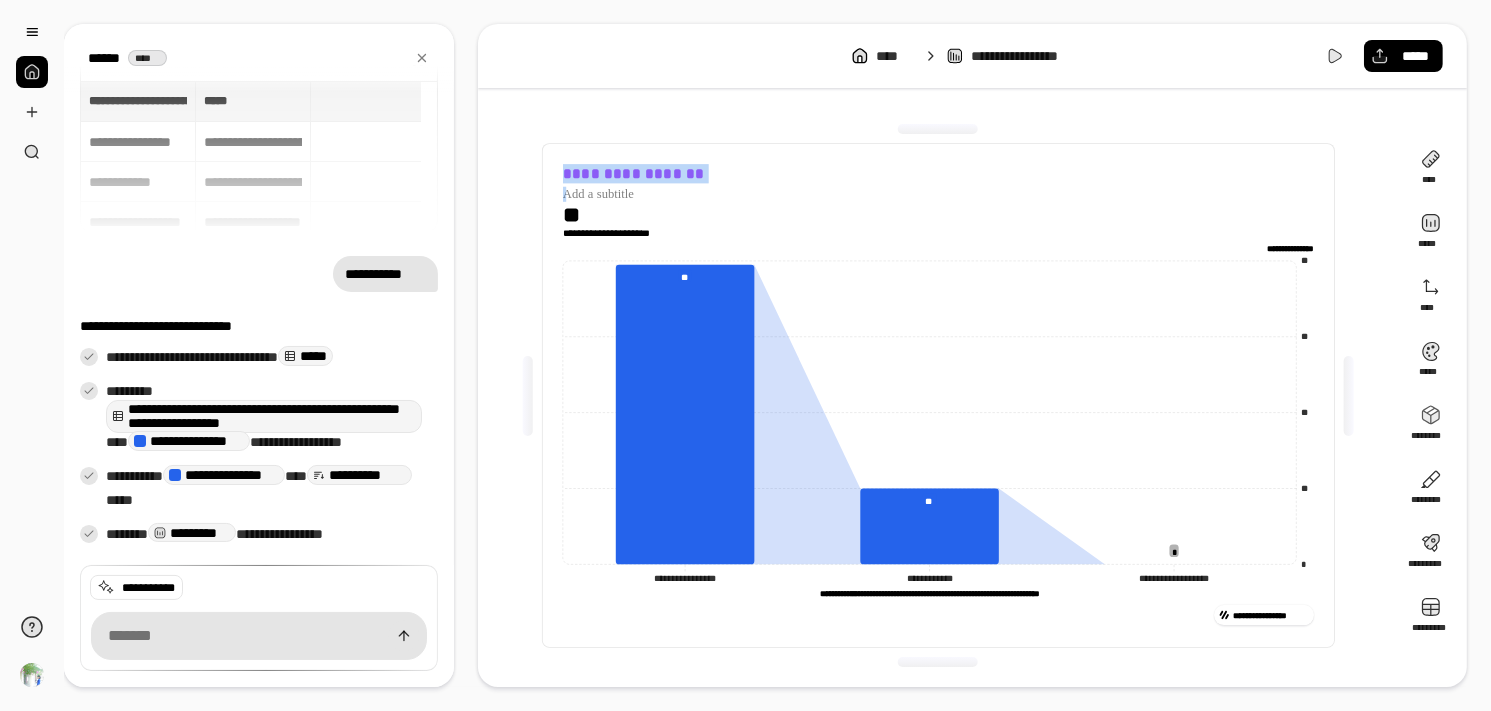 click on "**" at bounding box center [580, 214] 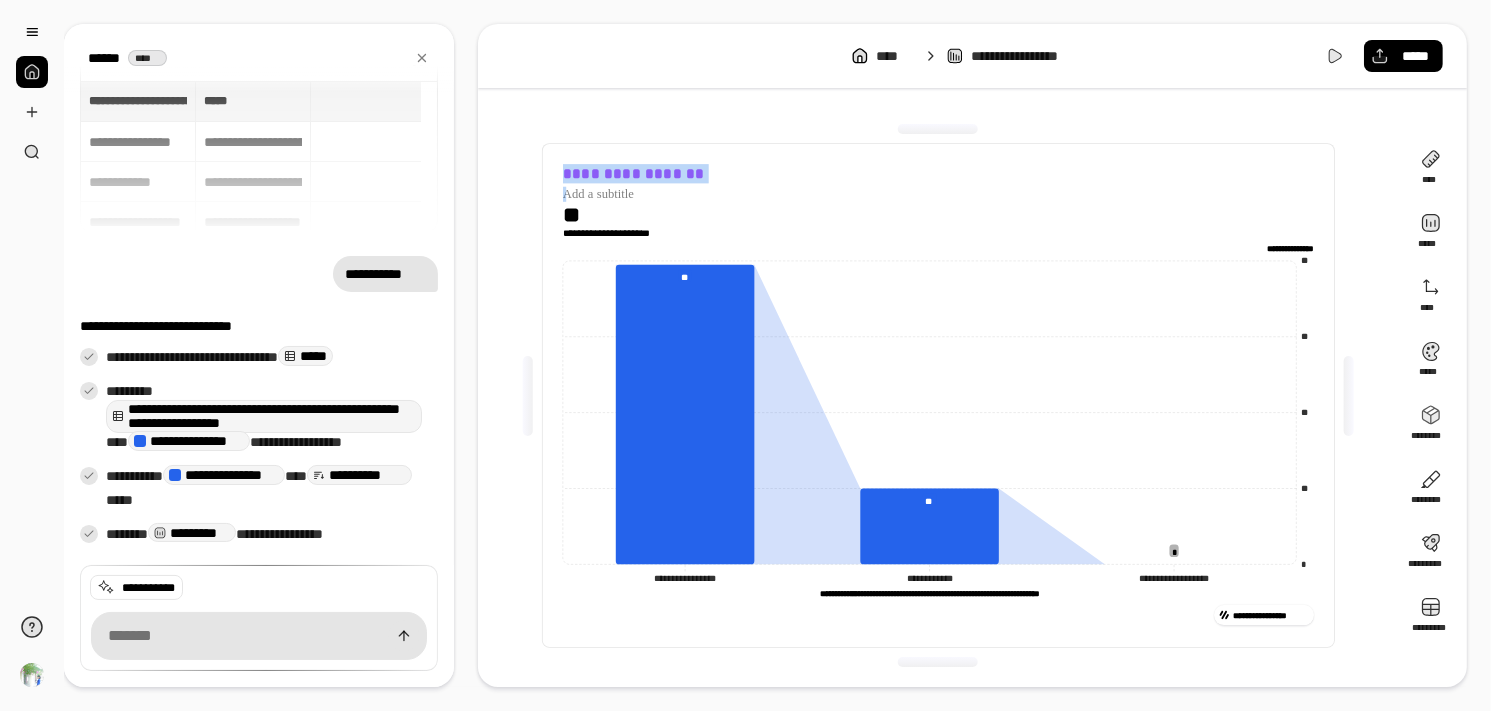 click on "**********" 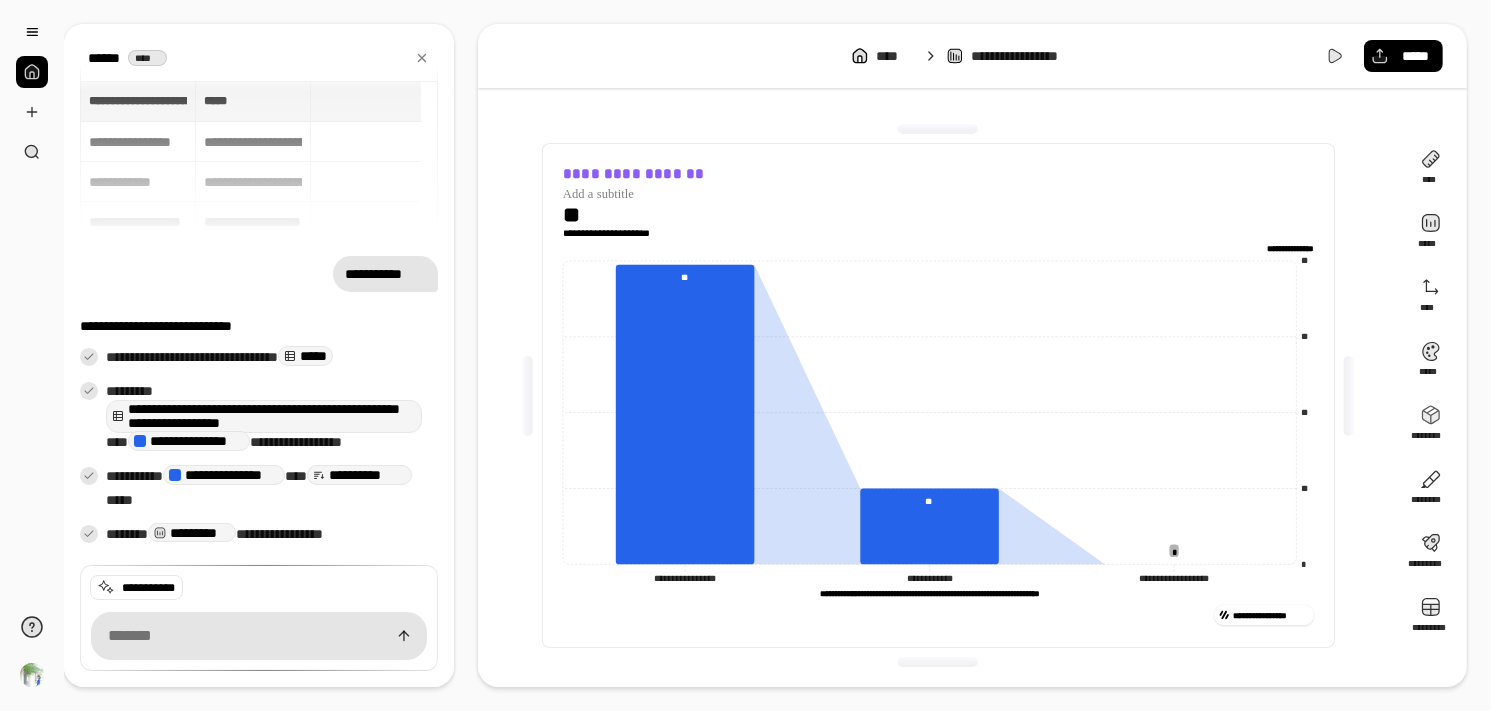 click on "**********" at bounding box center (938, 612) 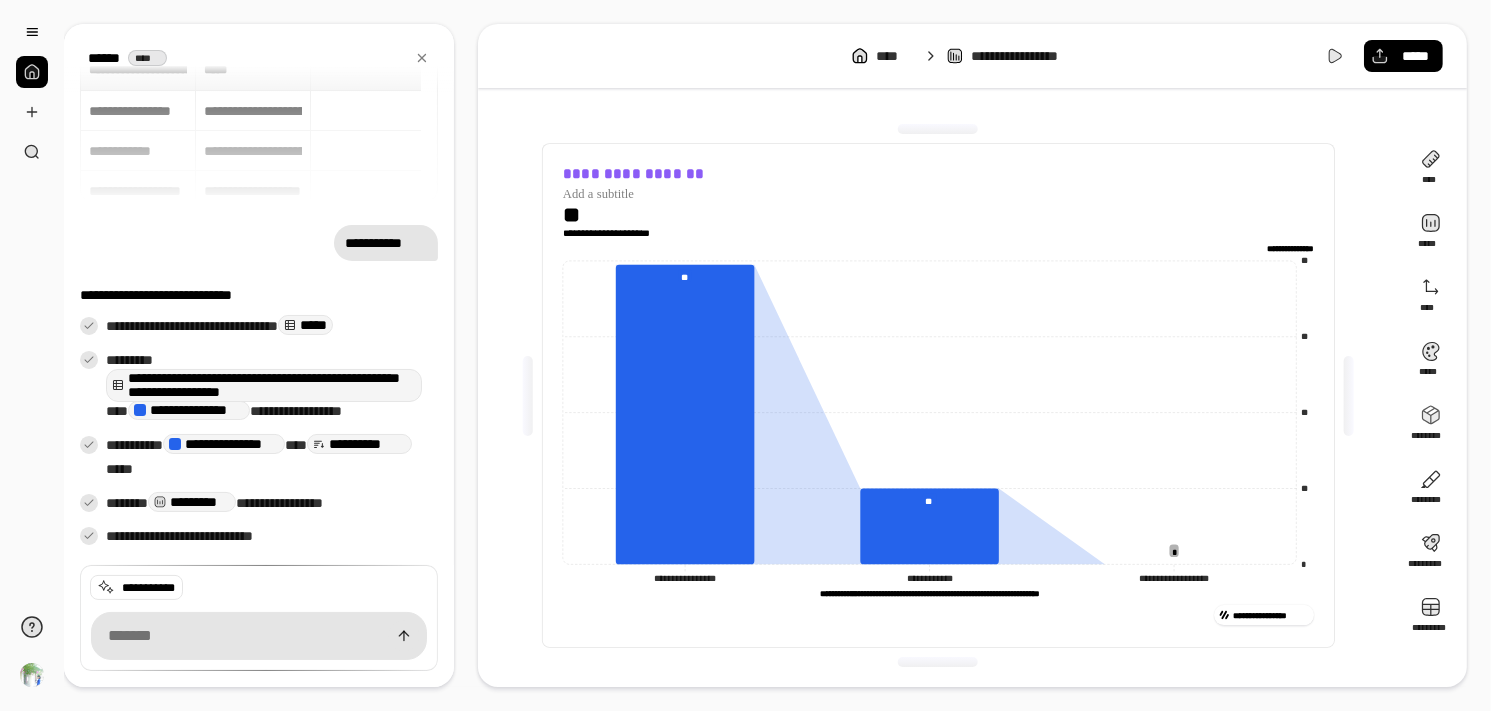 scroll, scrollTop: 0, scrollLeft: 0, axis: both 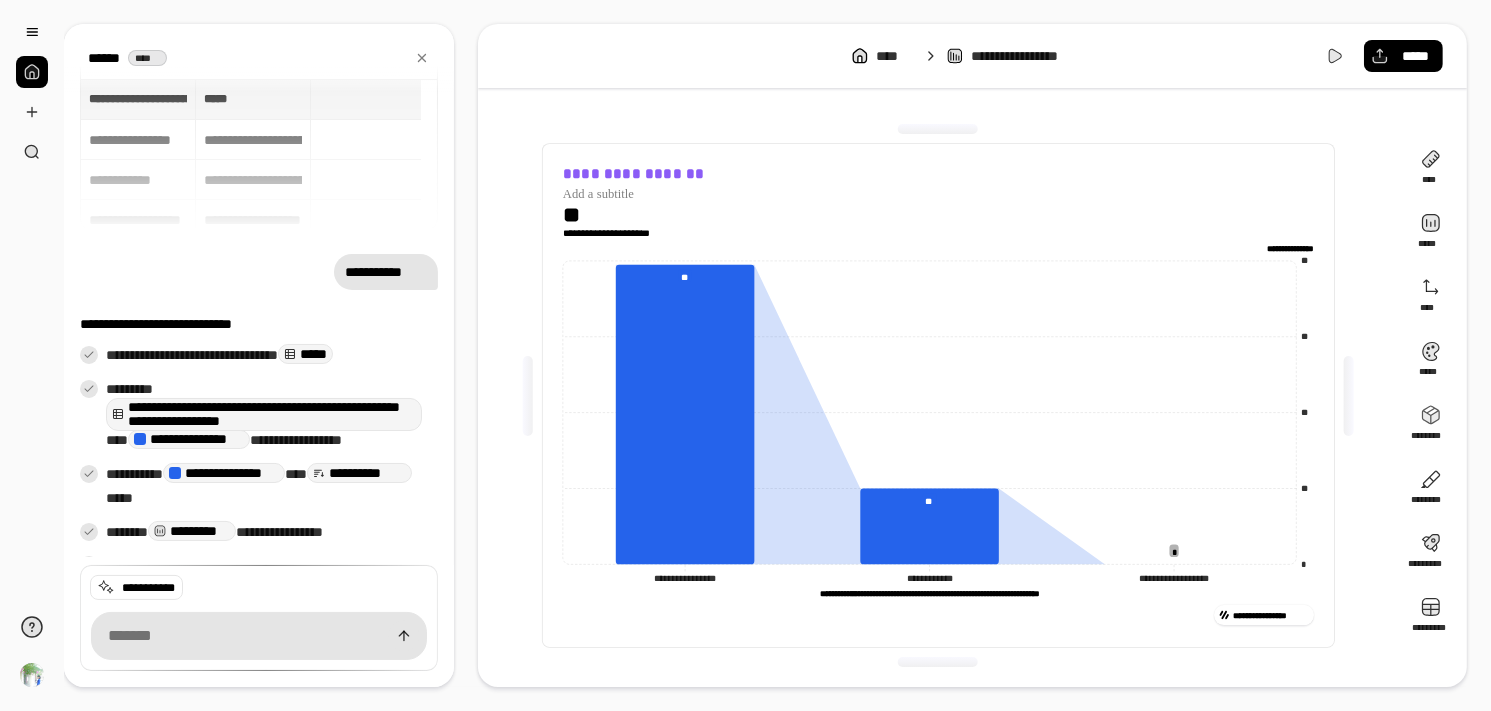 click on "**********" at bounding box center [259, 155] 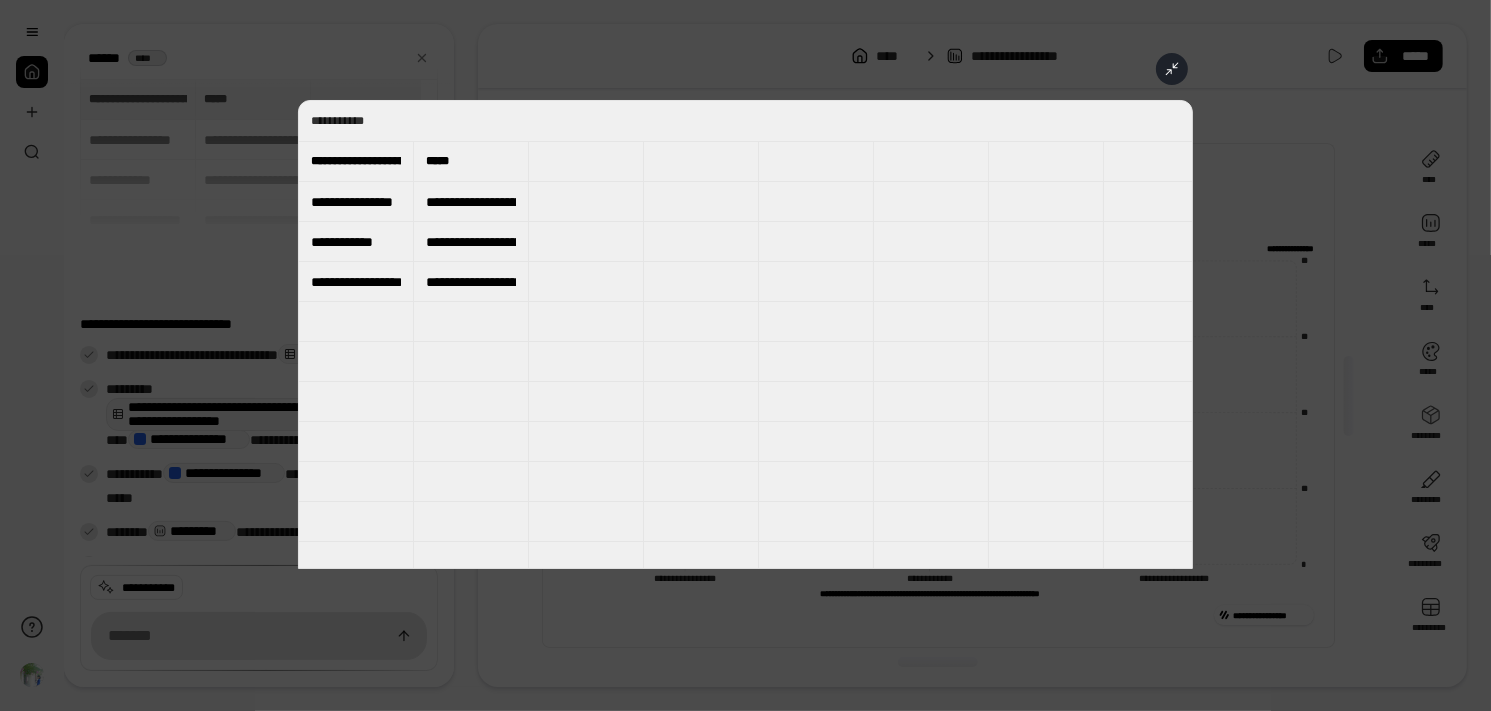 click on "**********" at bounding box center [471, 242] 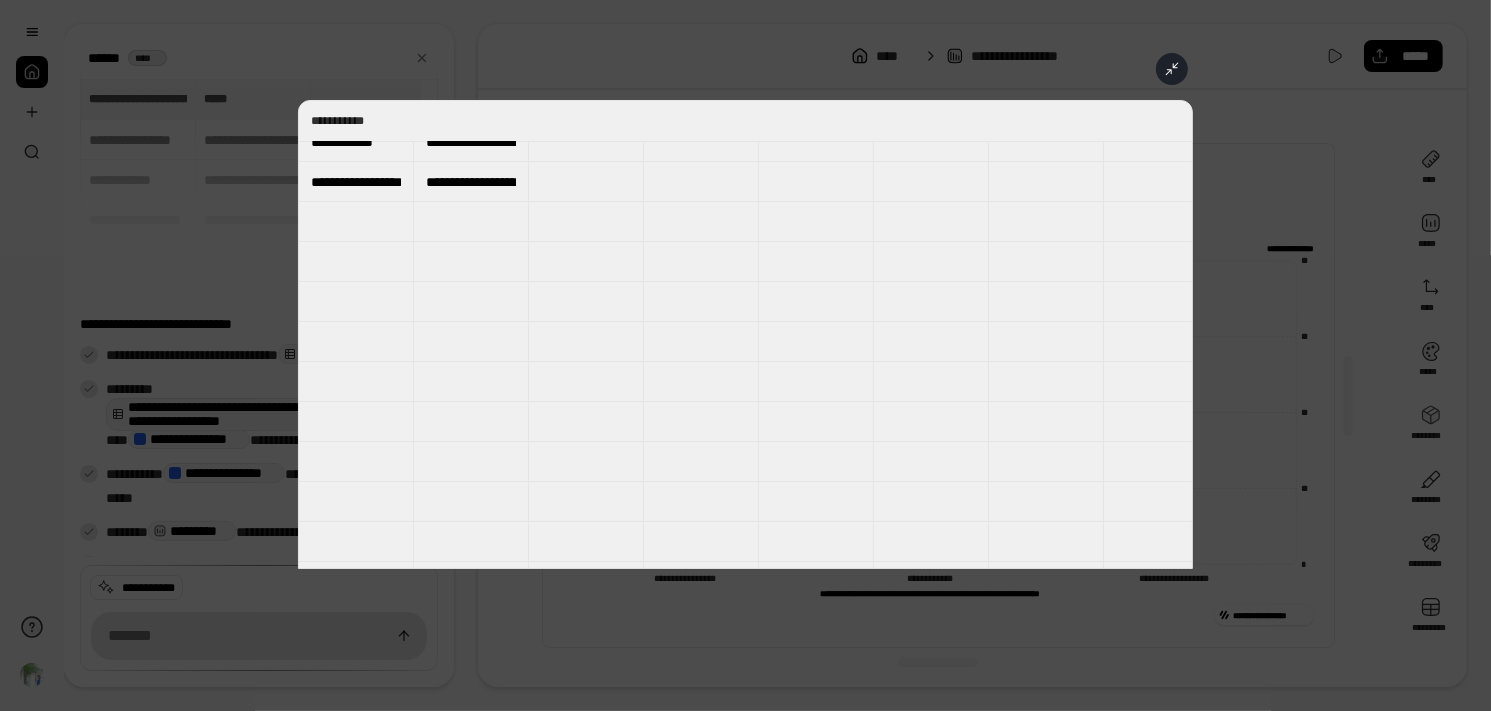 scroll, scrollTop: 0, scrollLeft: 0, axis: both 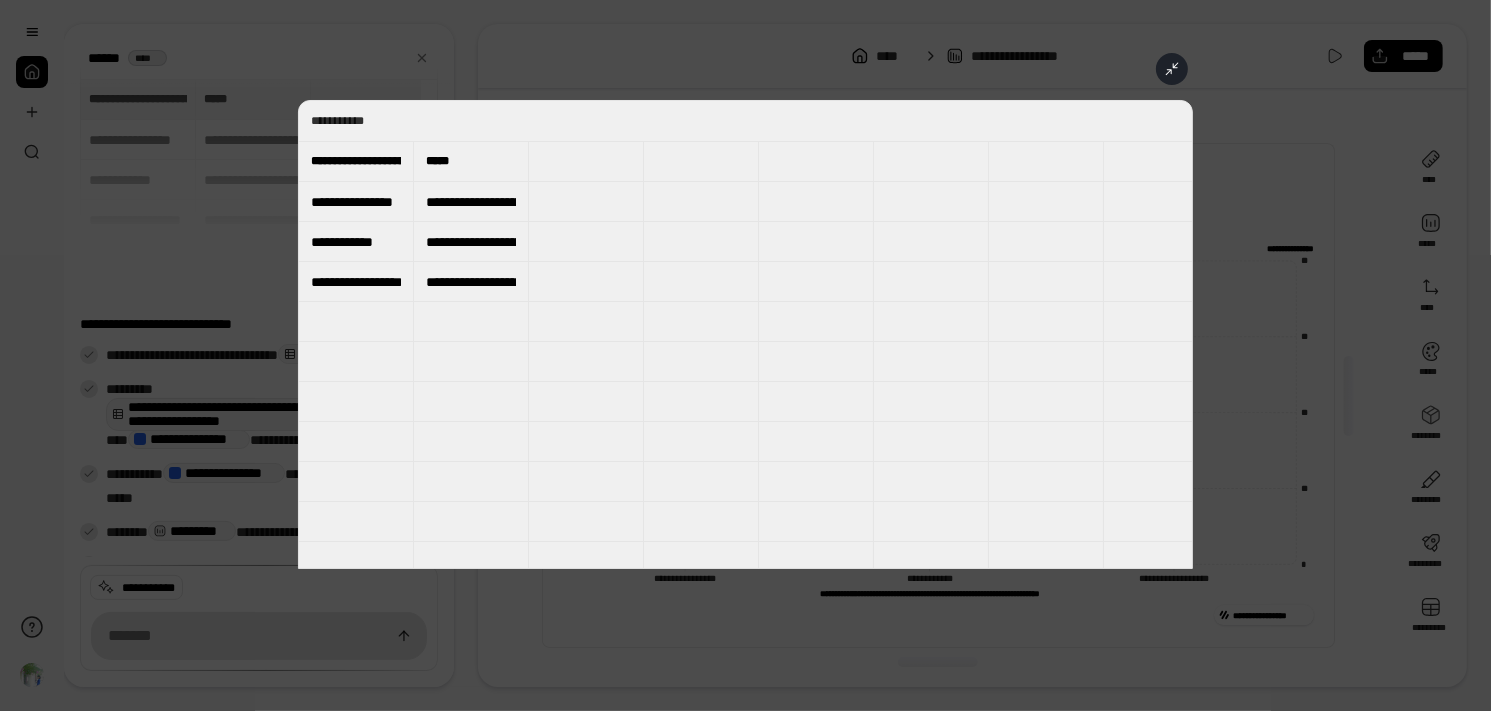 click on "**********" at bounding box center (471, 202) 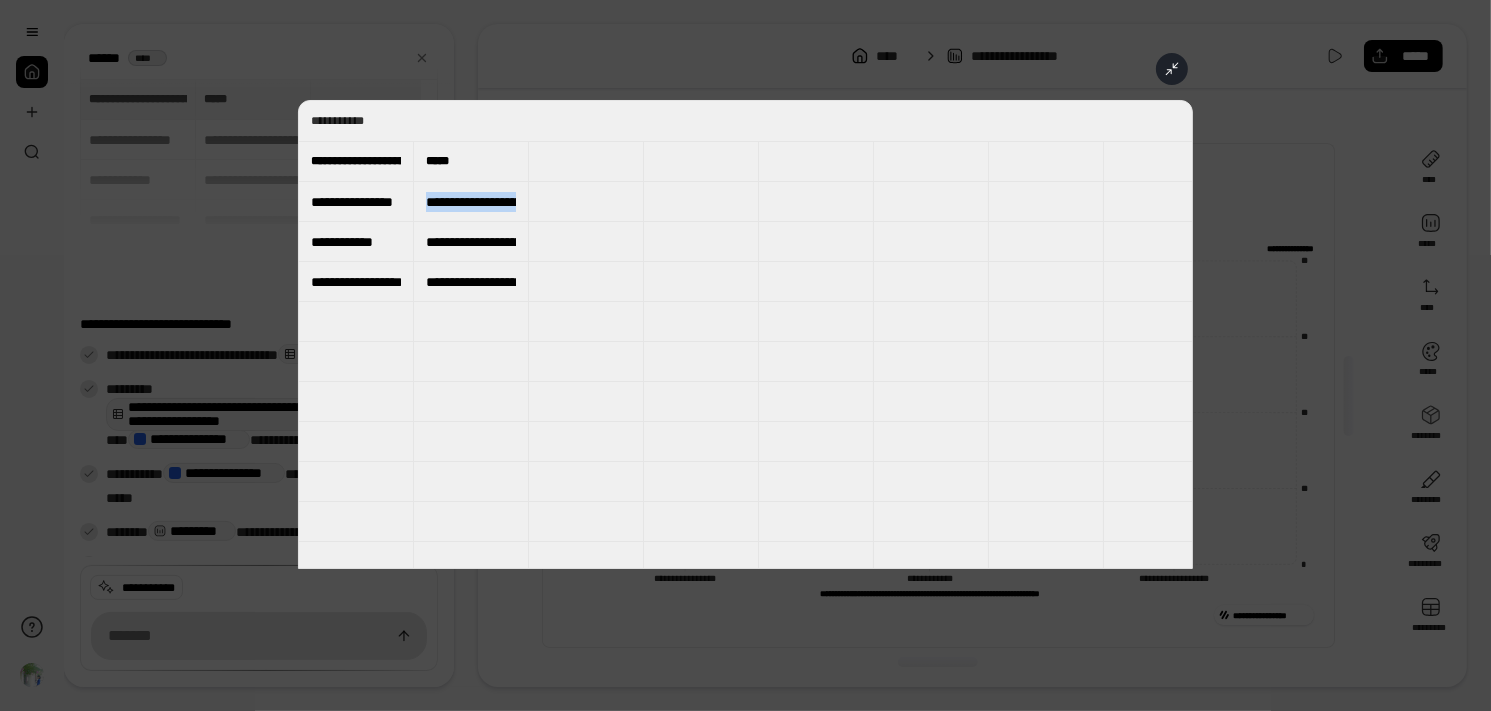 click on "**********" at bounding box center [471, 202] 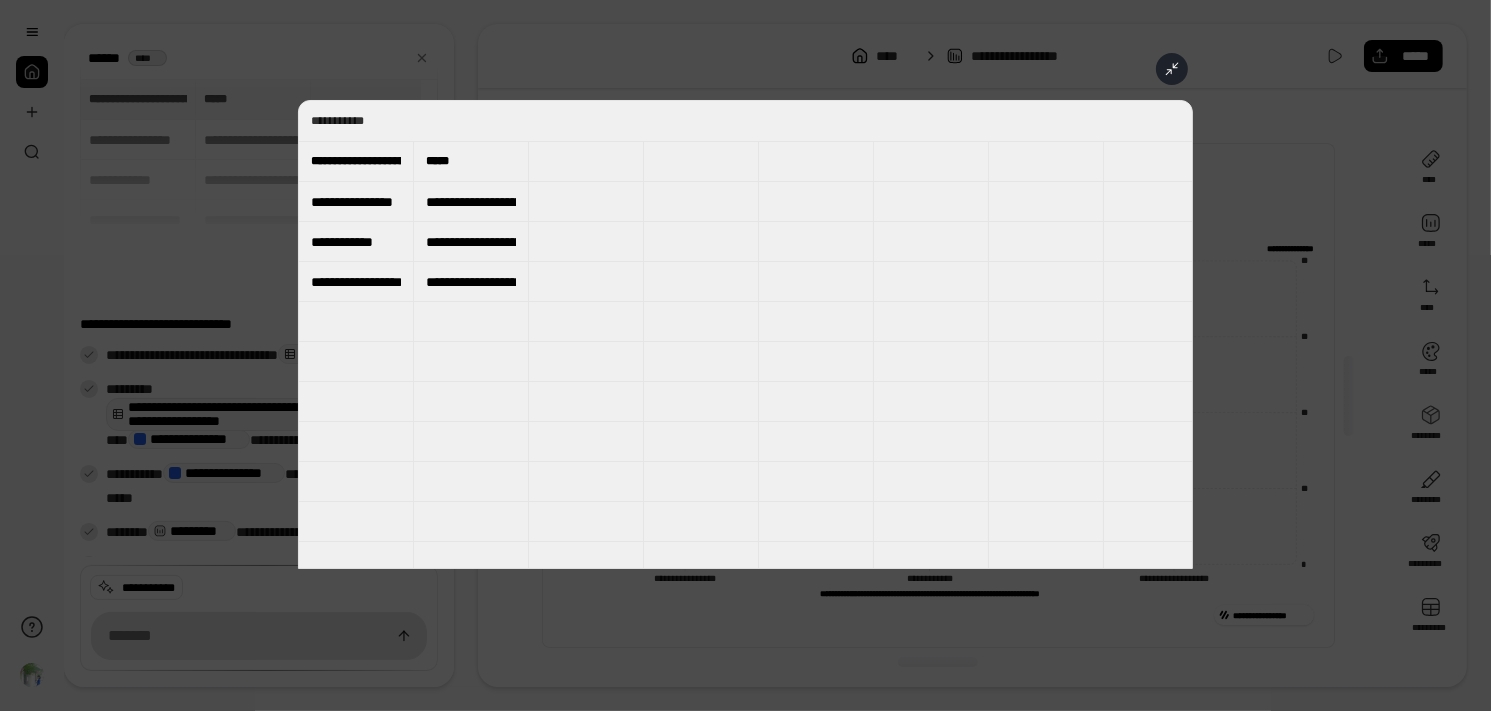 click on "**********" at bounding box center [745, 334] 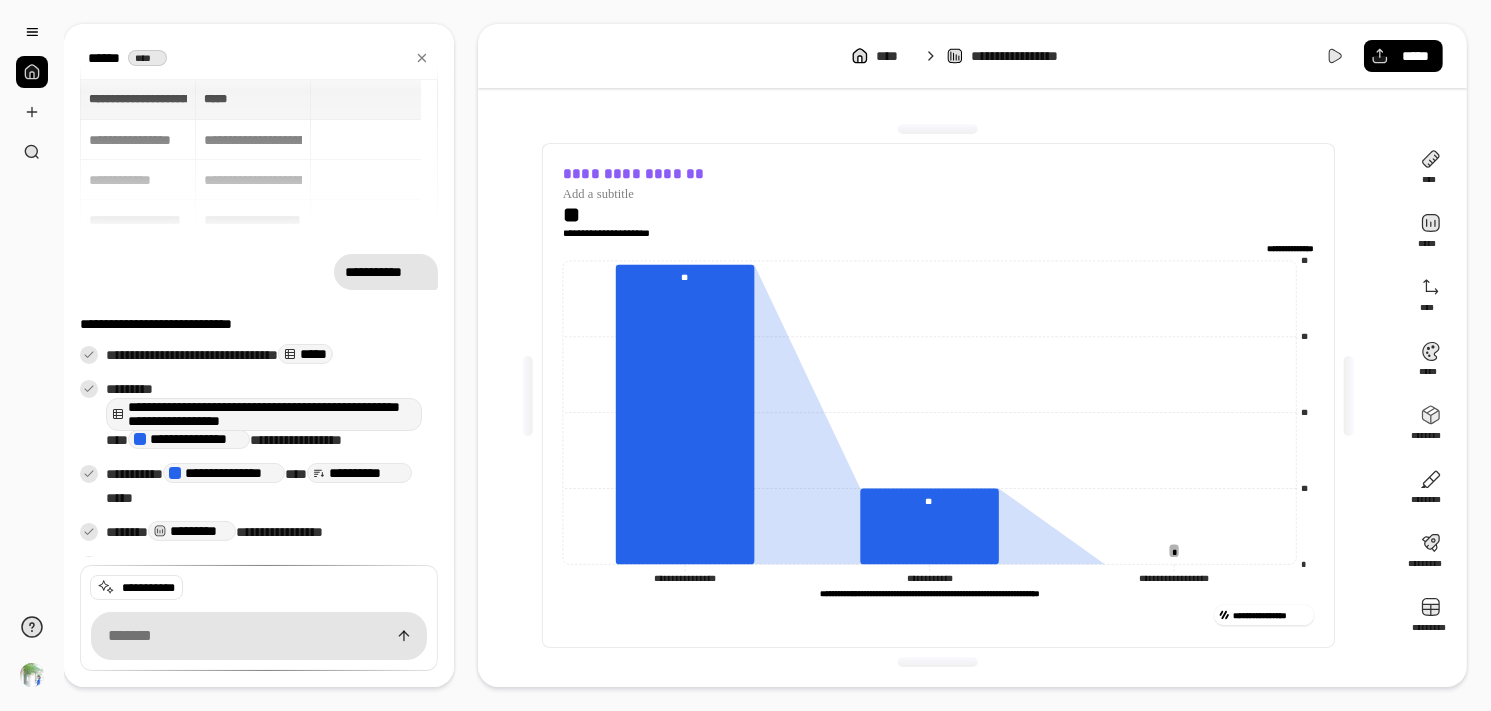 click on "**********" at bounding box center (259, 155) 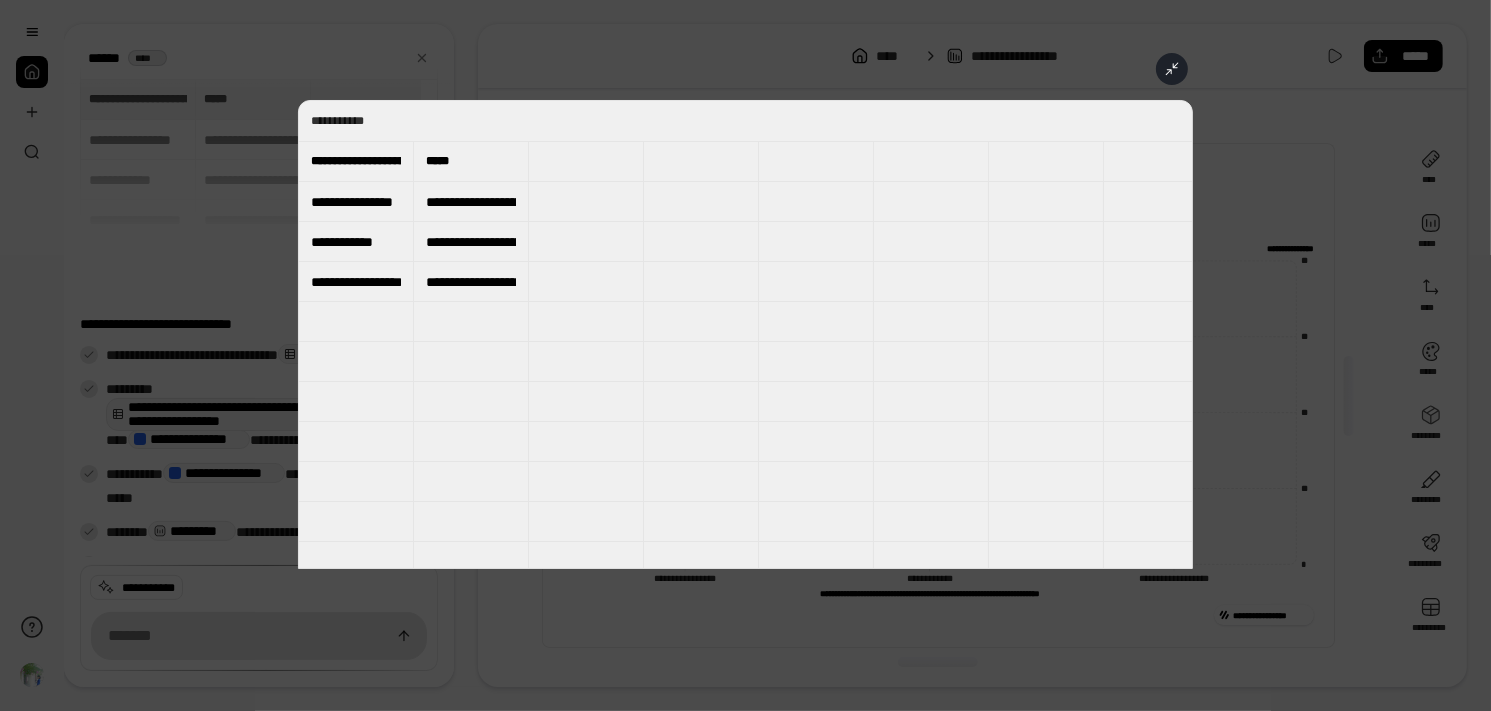 click on "**********" at bounding box center (356, 202) 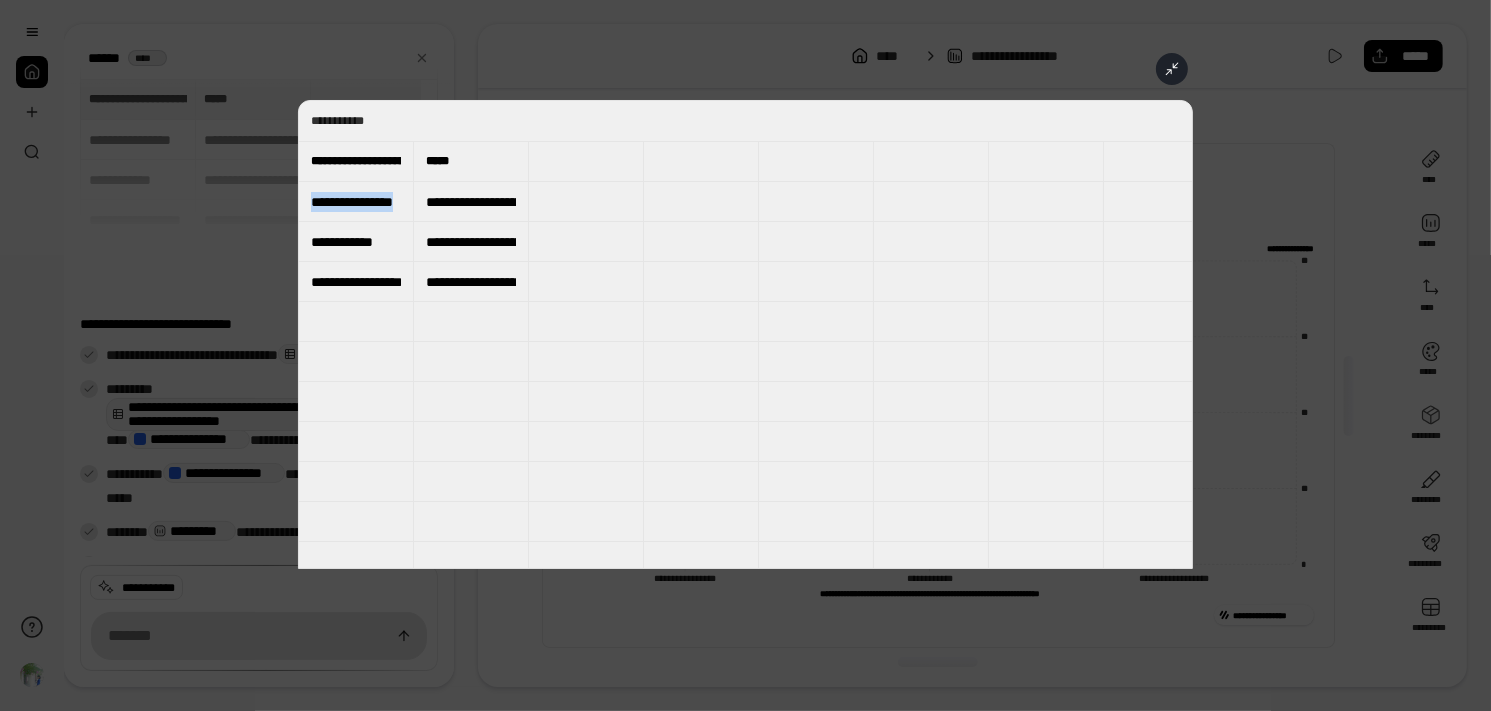 click on "**********" at bounding box center (356, 202) 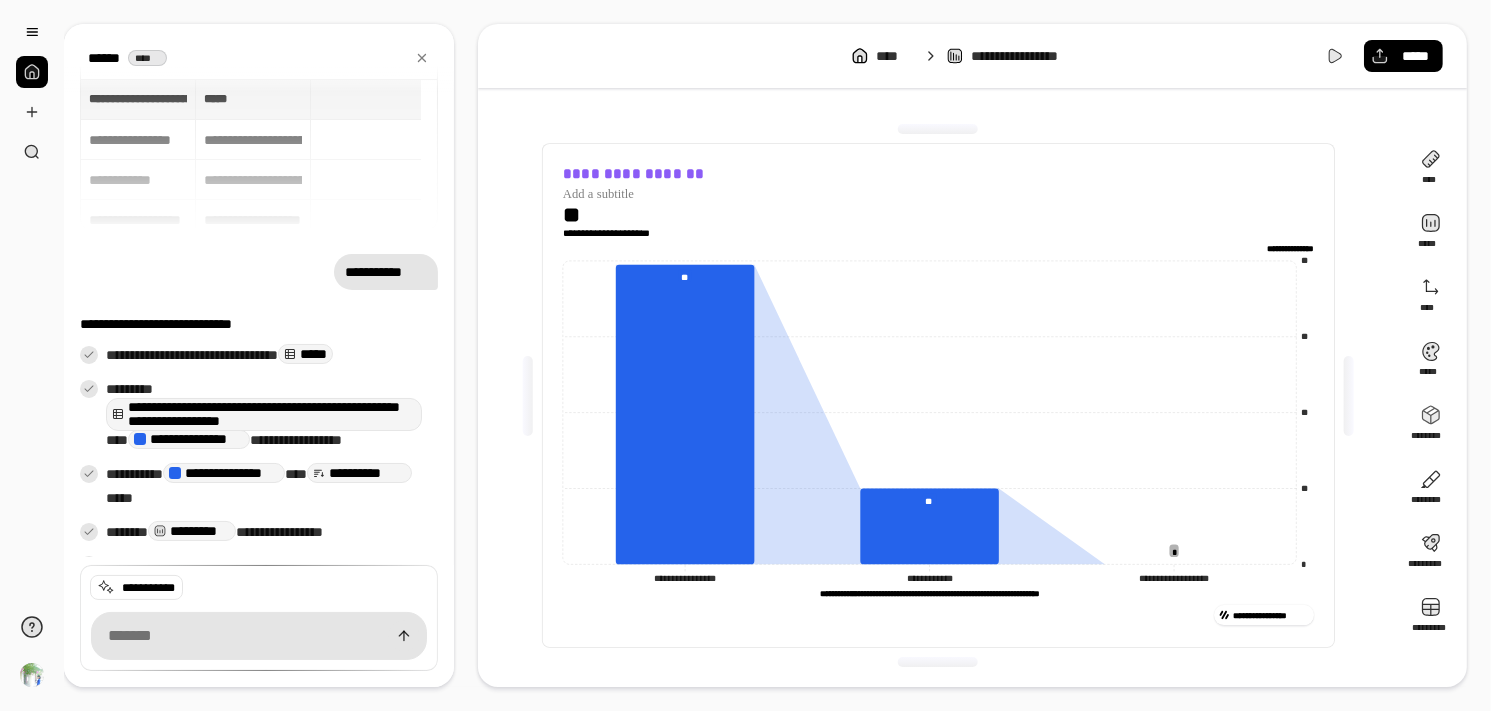 click on "**********" at bounding box center [938, 395] 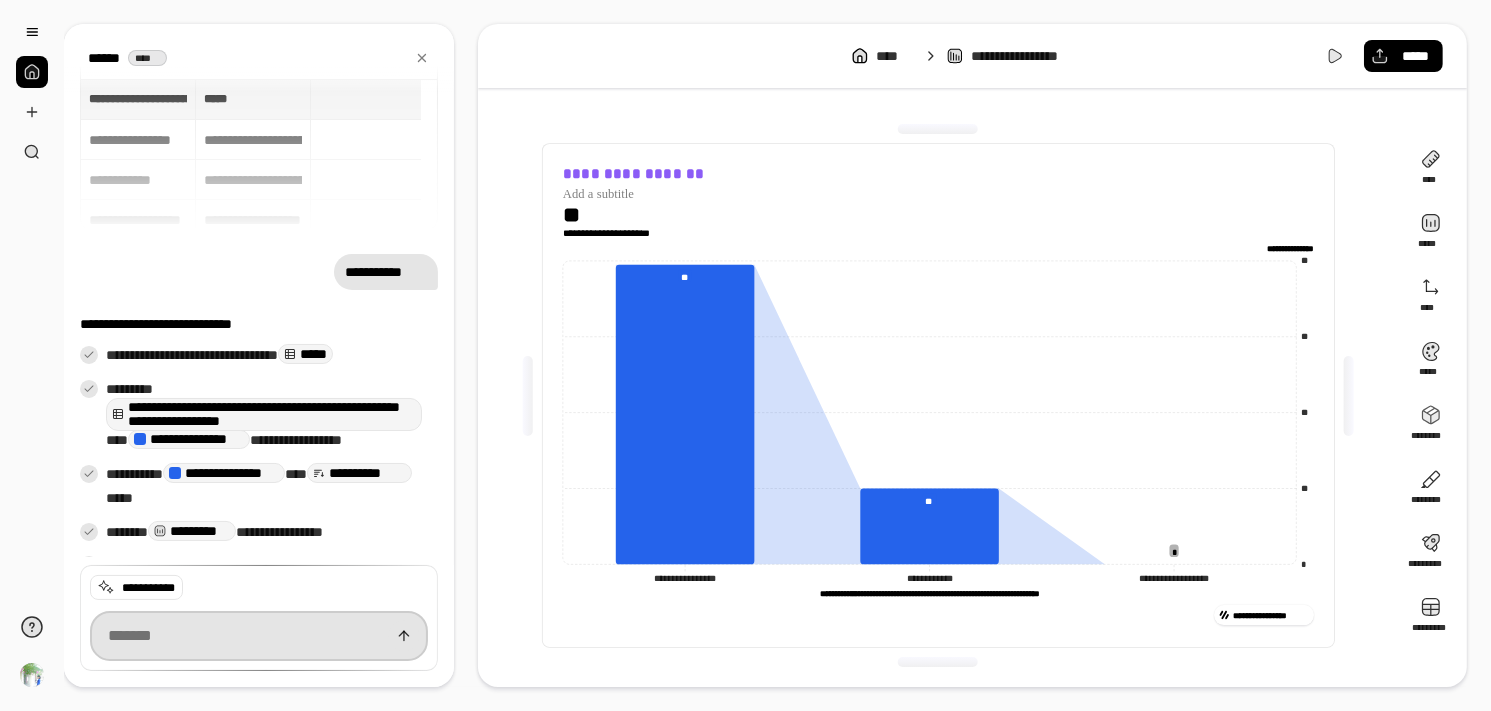 click at bounding box center [259, 636] 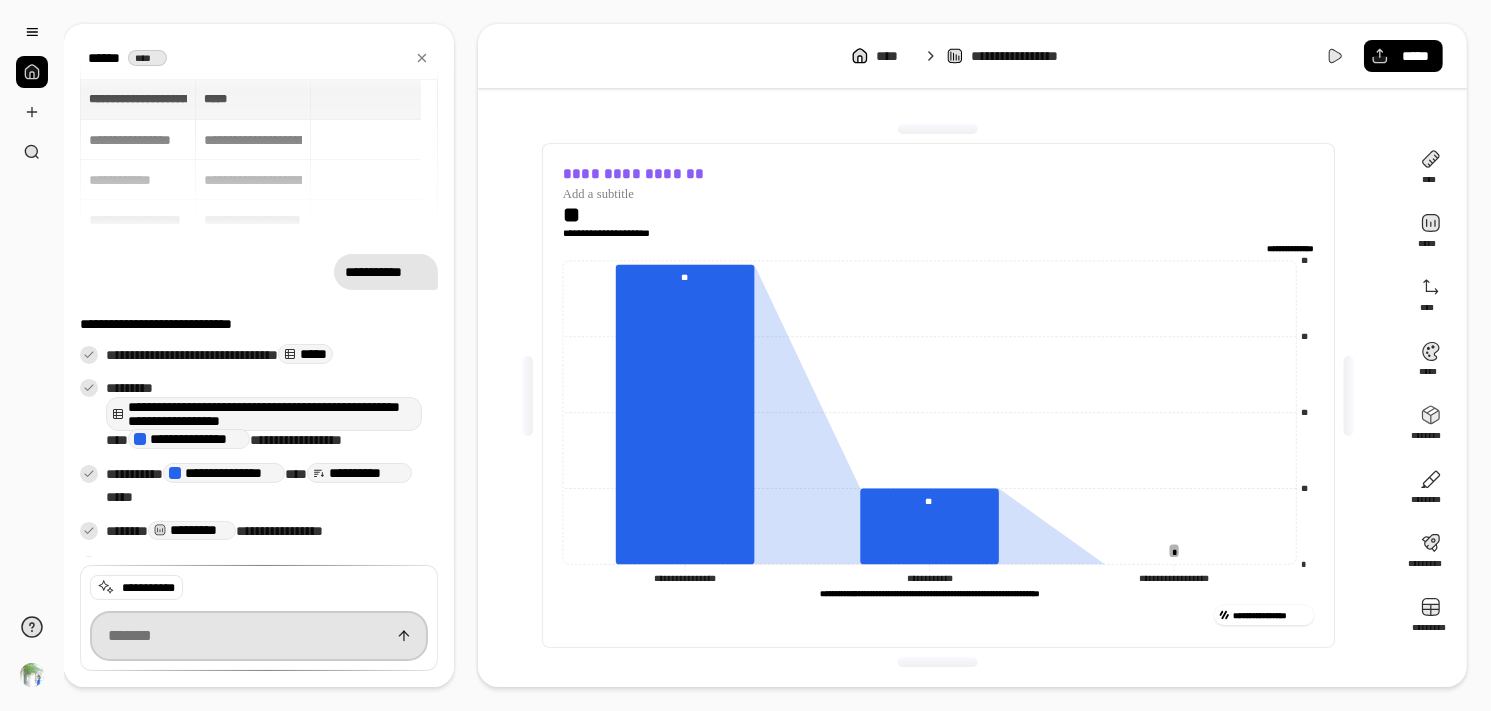 paste on "**********" 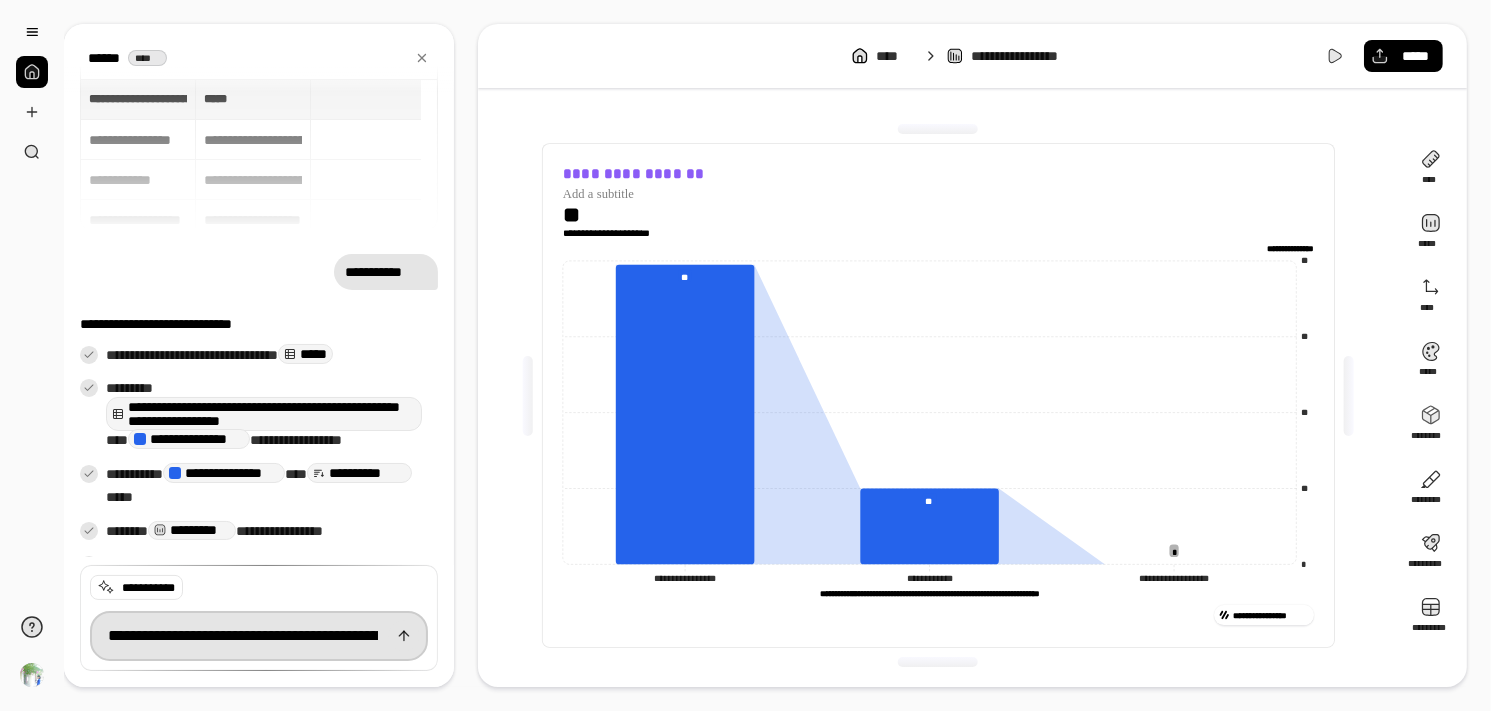 scroll, scrollTop: 0, scrollLeft: 1336, axis: horizontal 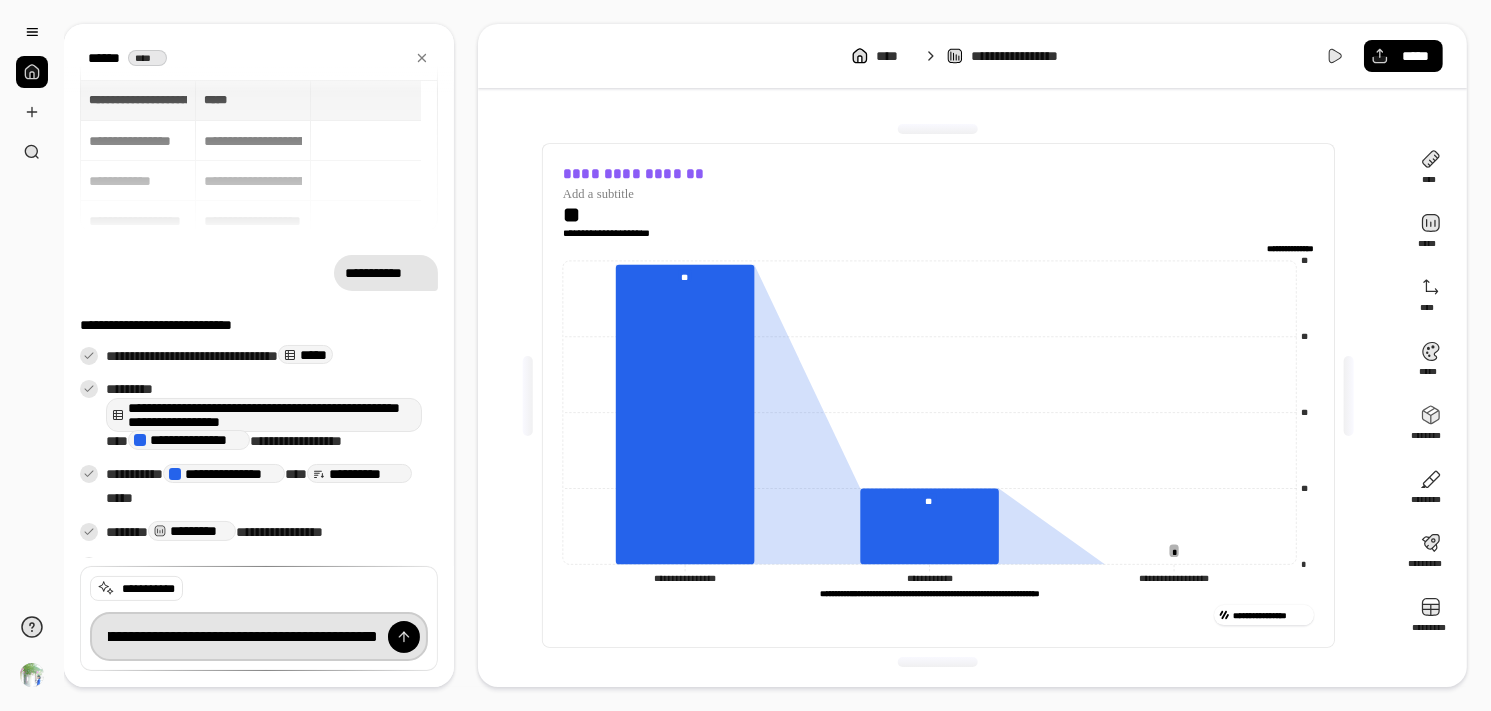 type on "**********" 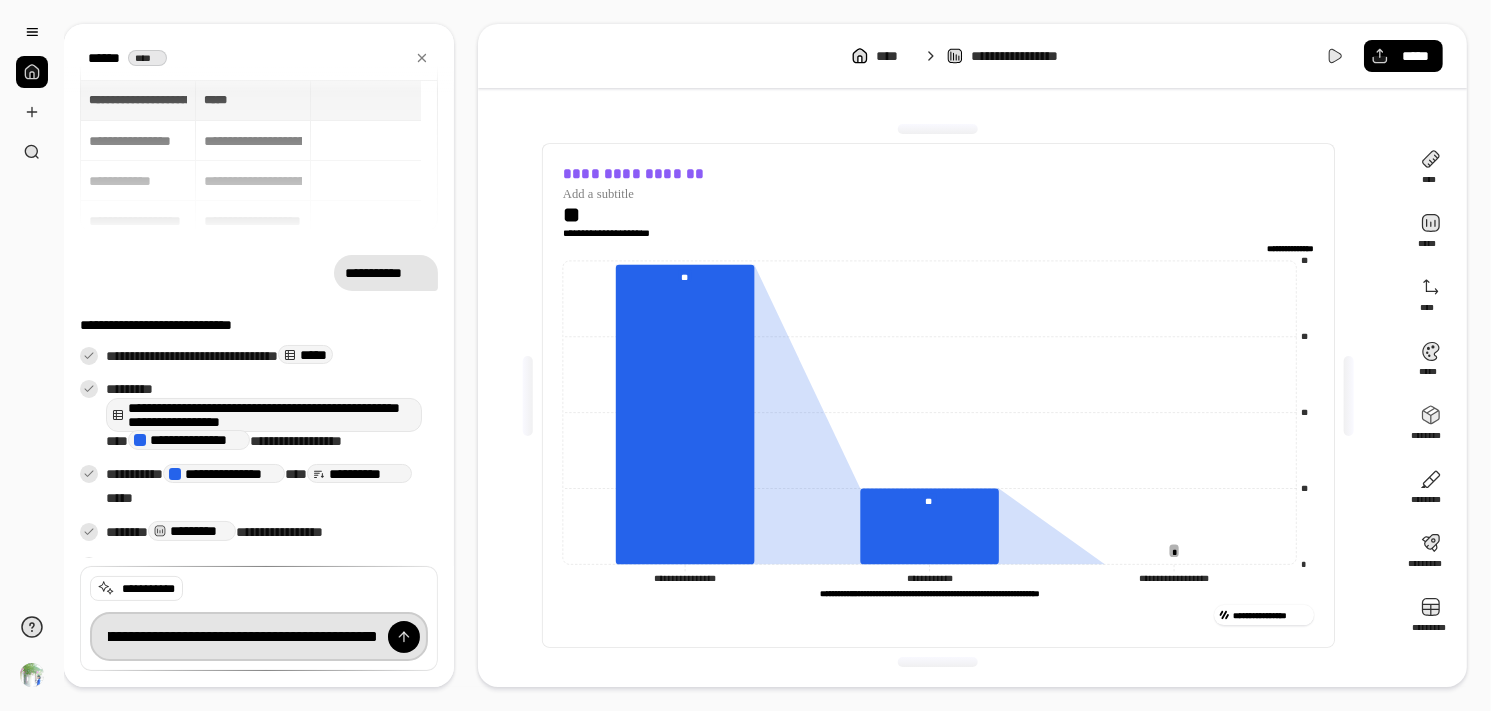 type 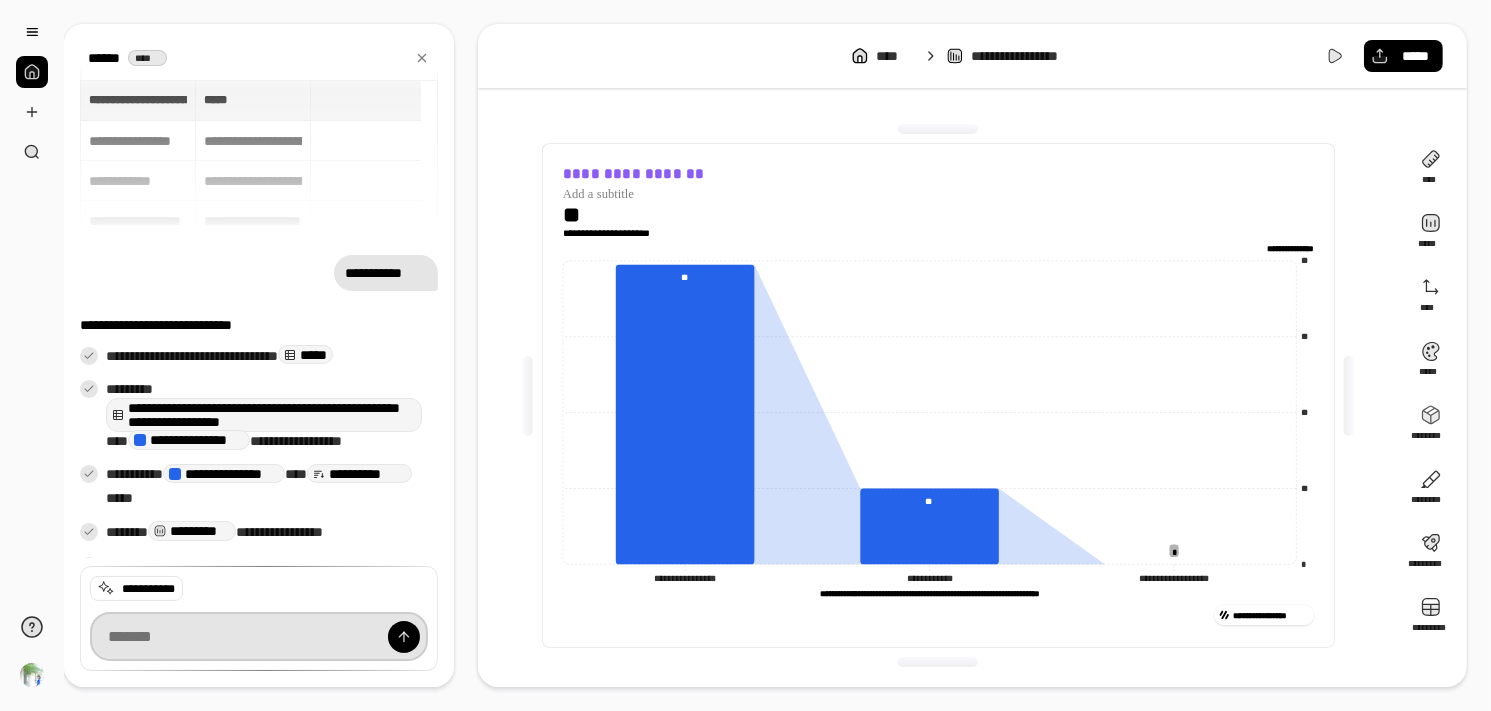 scroll, scrollTop: 0, scrollLeft: 0, axis: both 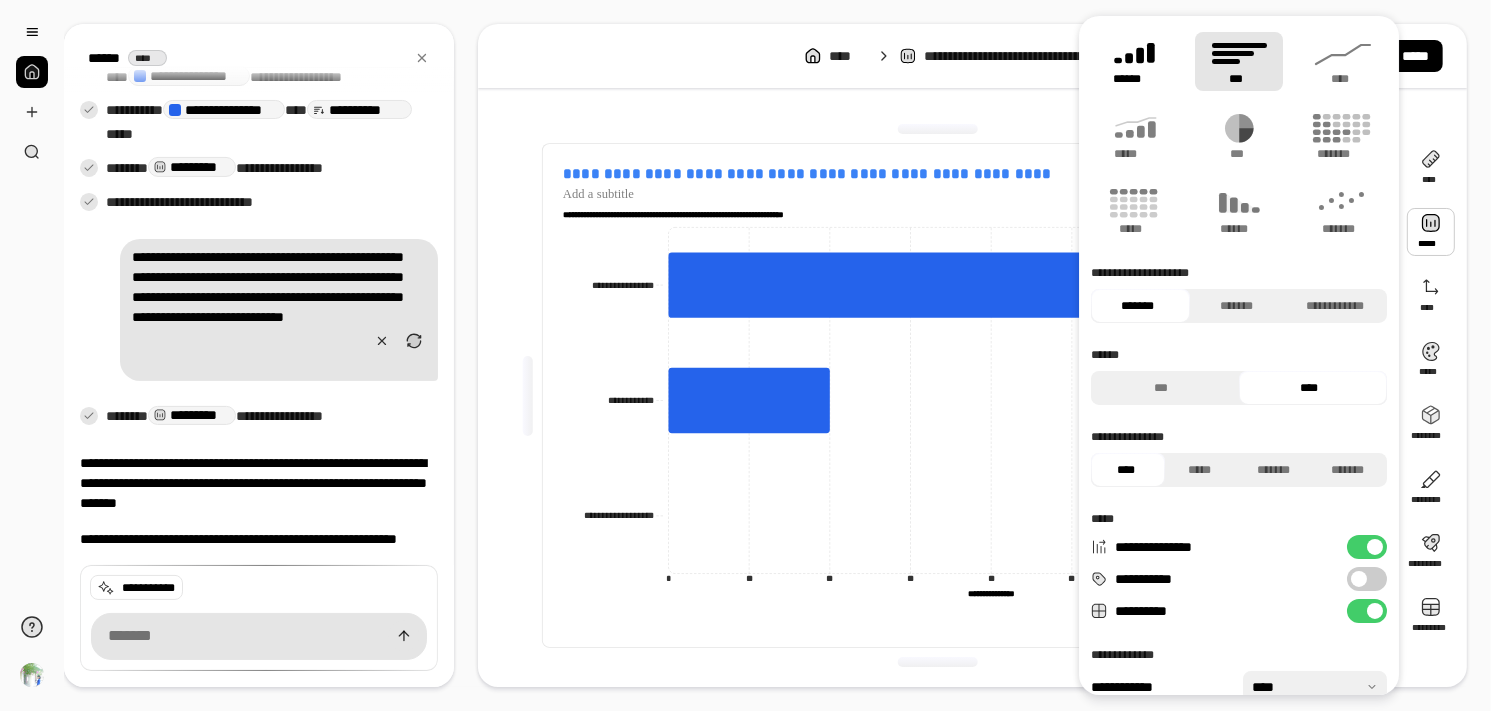 click on "******" at bounding box center (1135, 79) 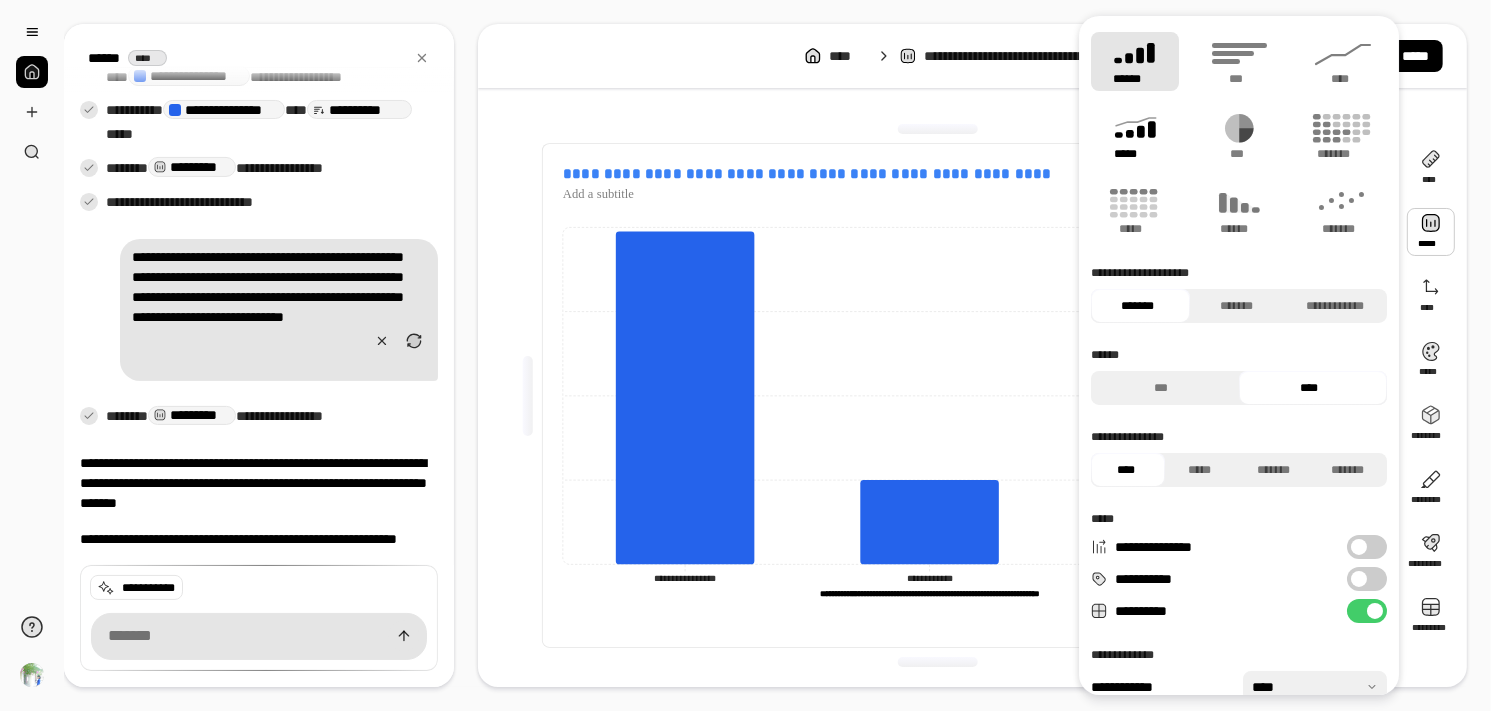 click 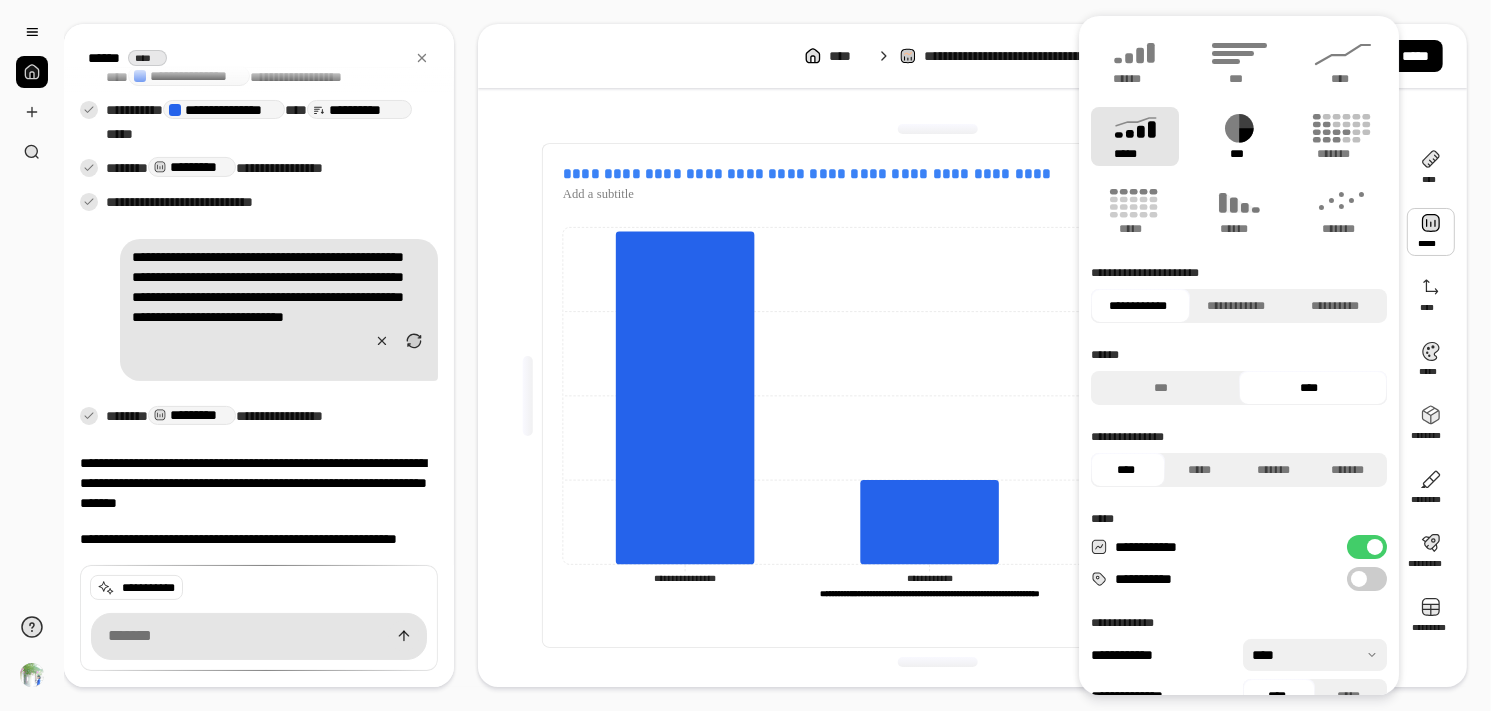 click 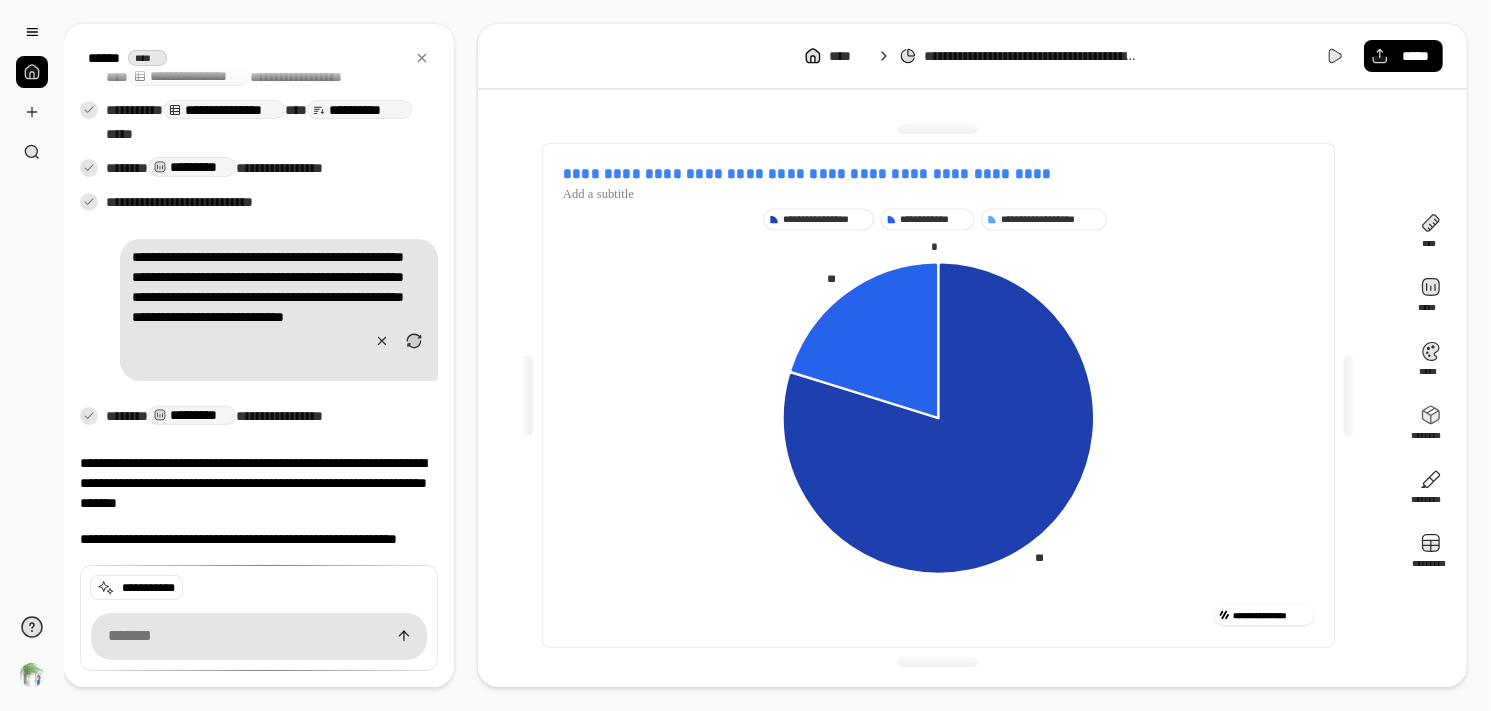 click 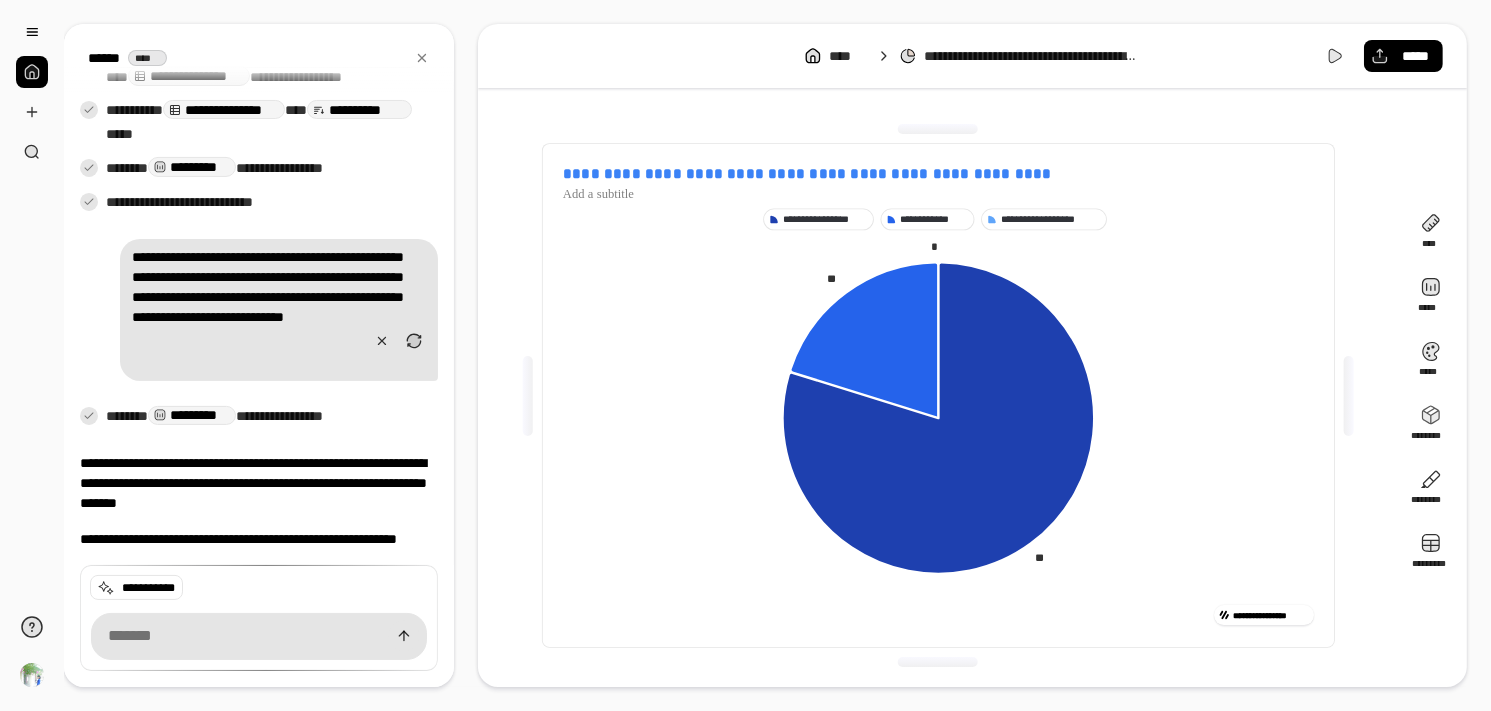 click on "**********" at bounding box center [745, 355] 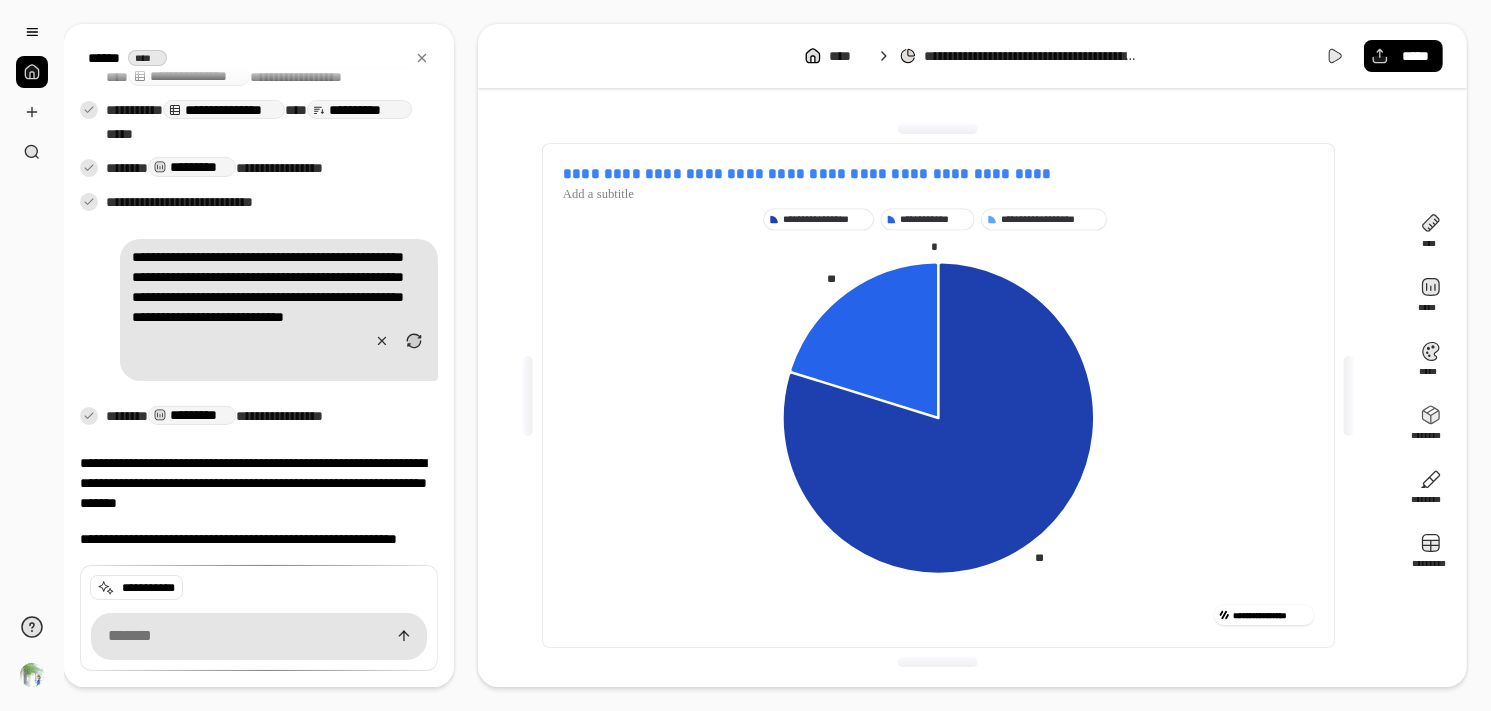 click 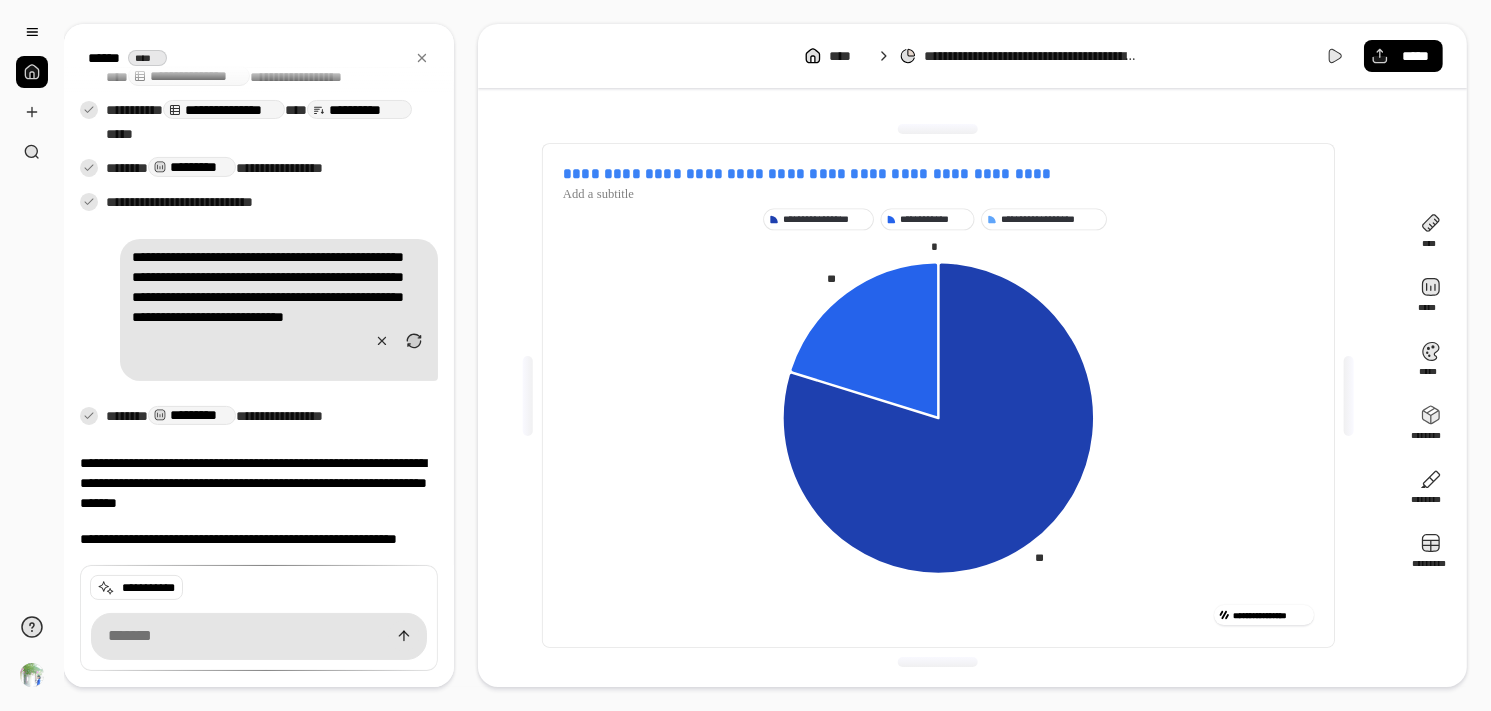 click 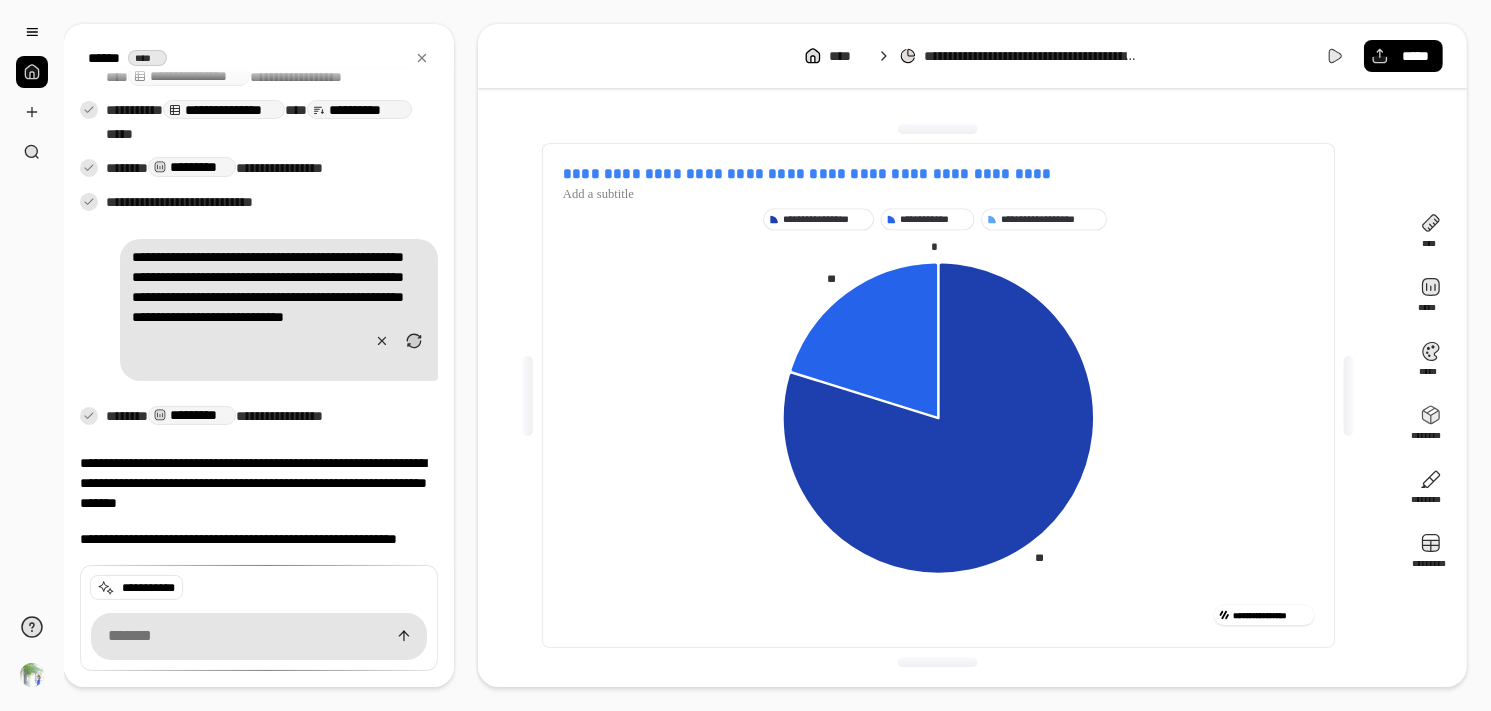 click 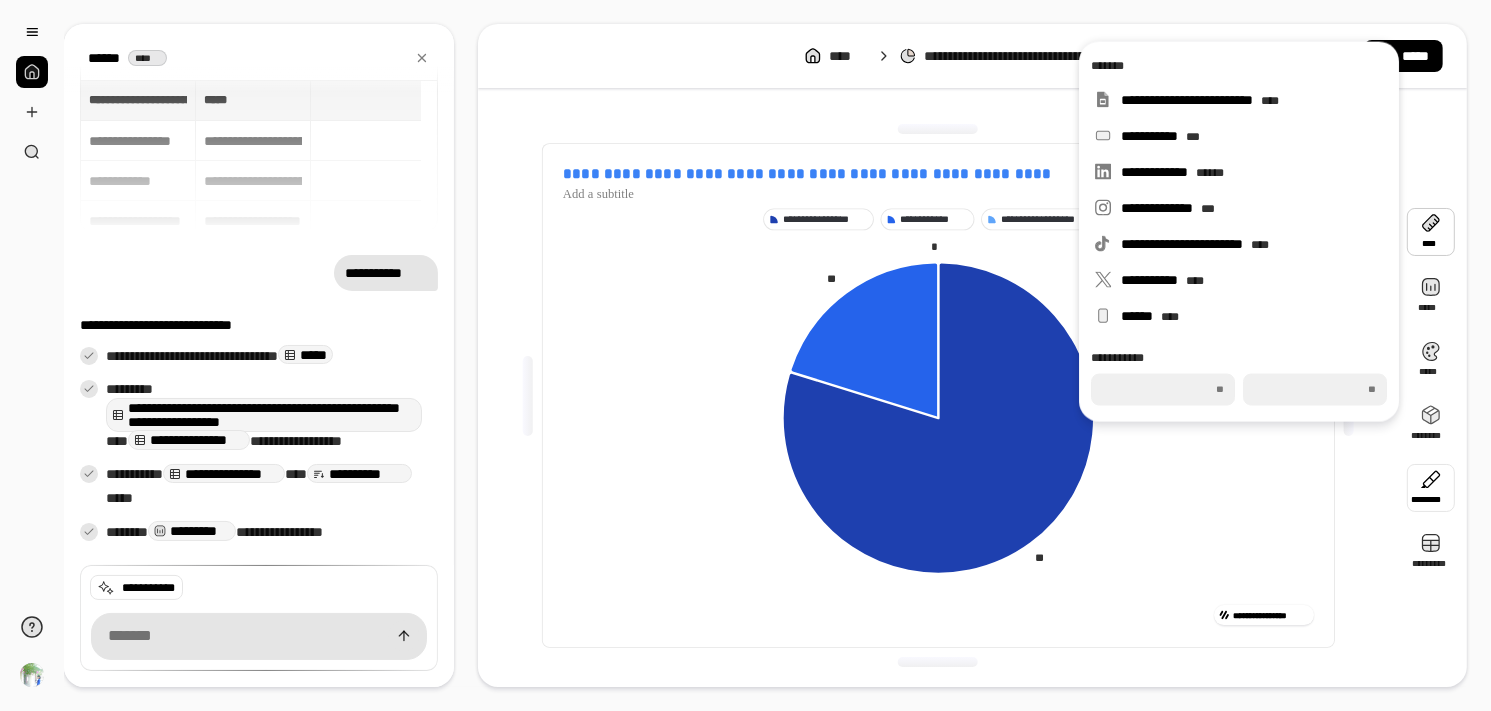 scroll, scrollTop: 384, scrollLeft: 0, axis: vertical 